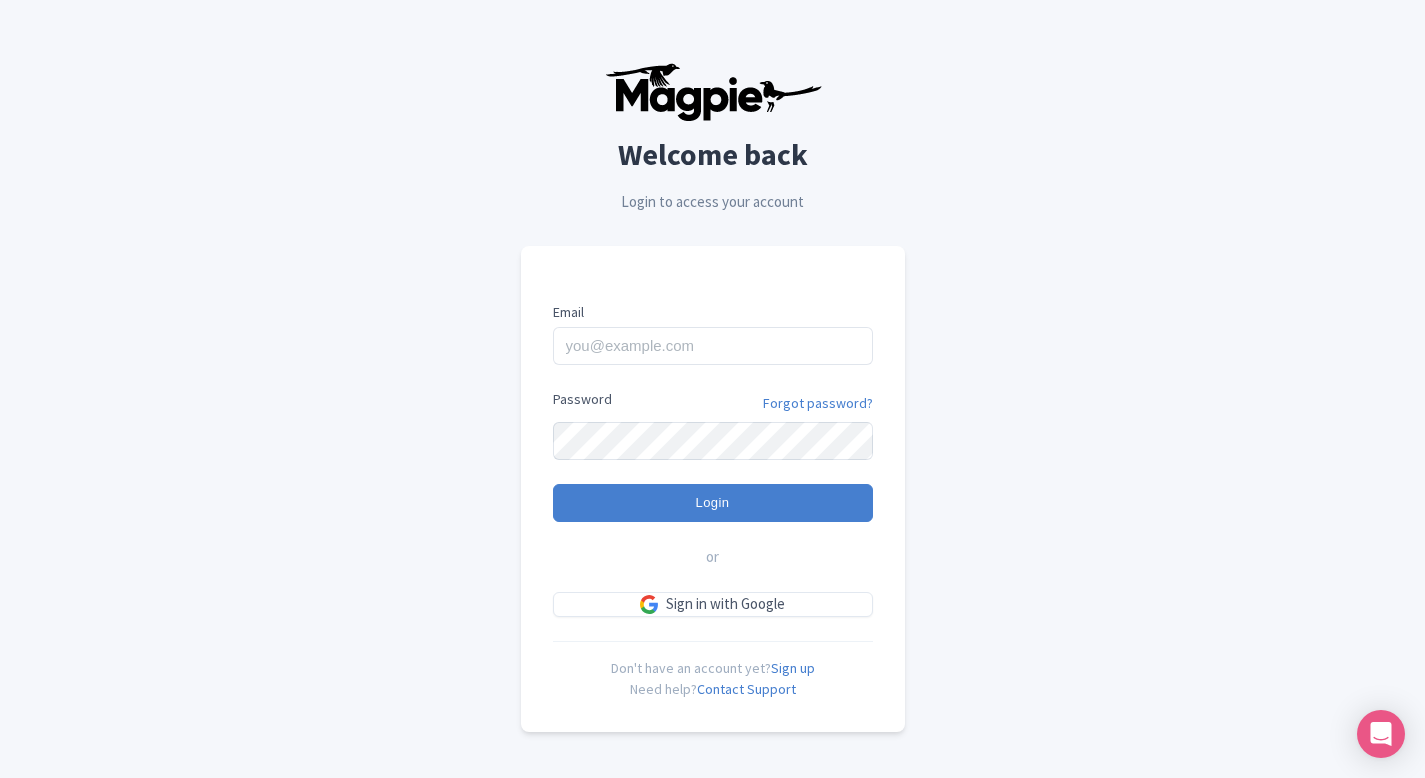 scroll, scrollTop: 0, scrollLeft: 0, axis: both 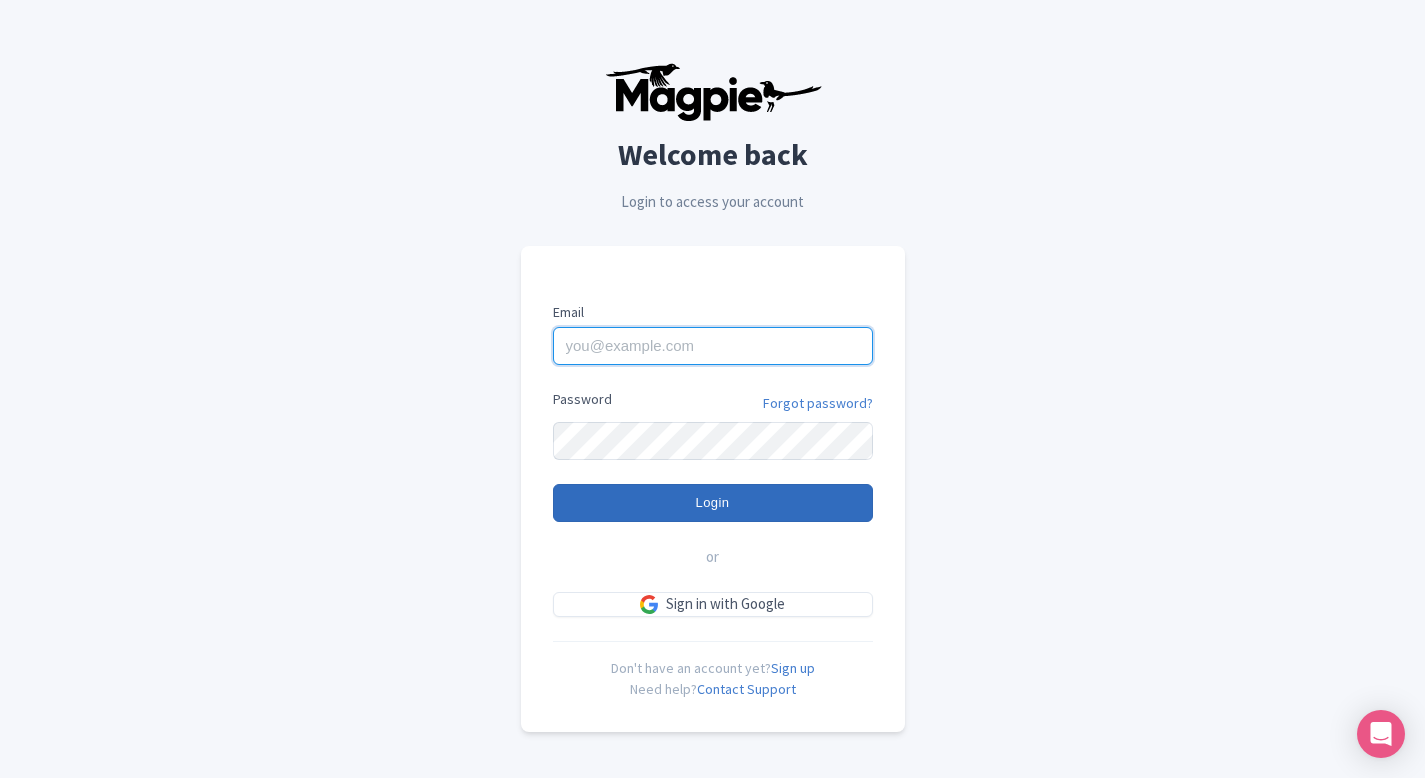type on "[EMAIL_ADDRESS][DOMAIN_NAME]" 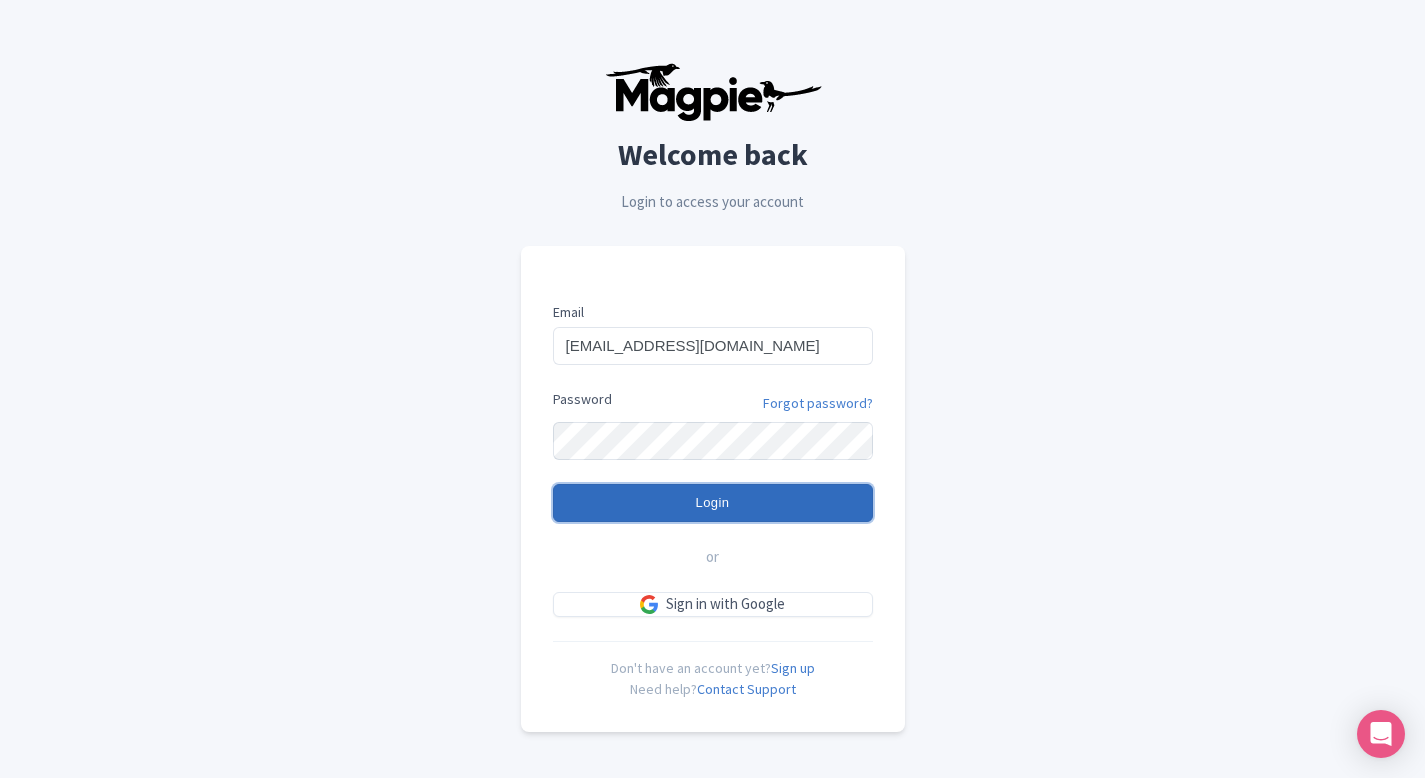 click on "Login" at bounding box center (713, 503) 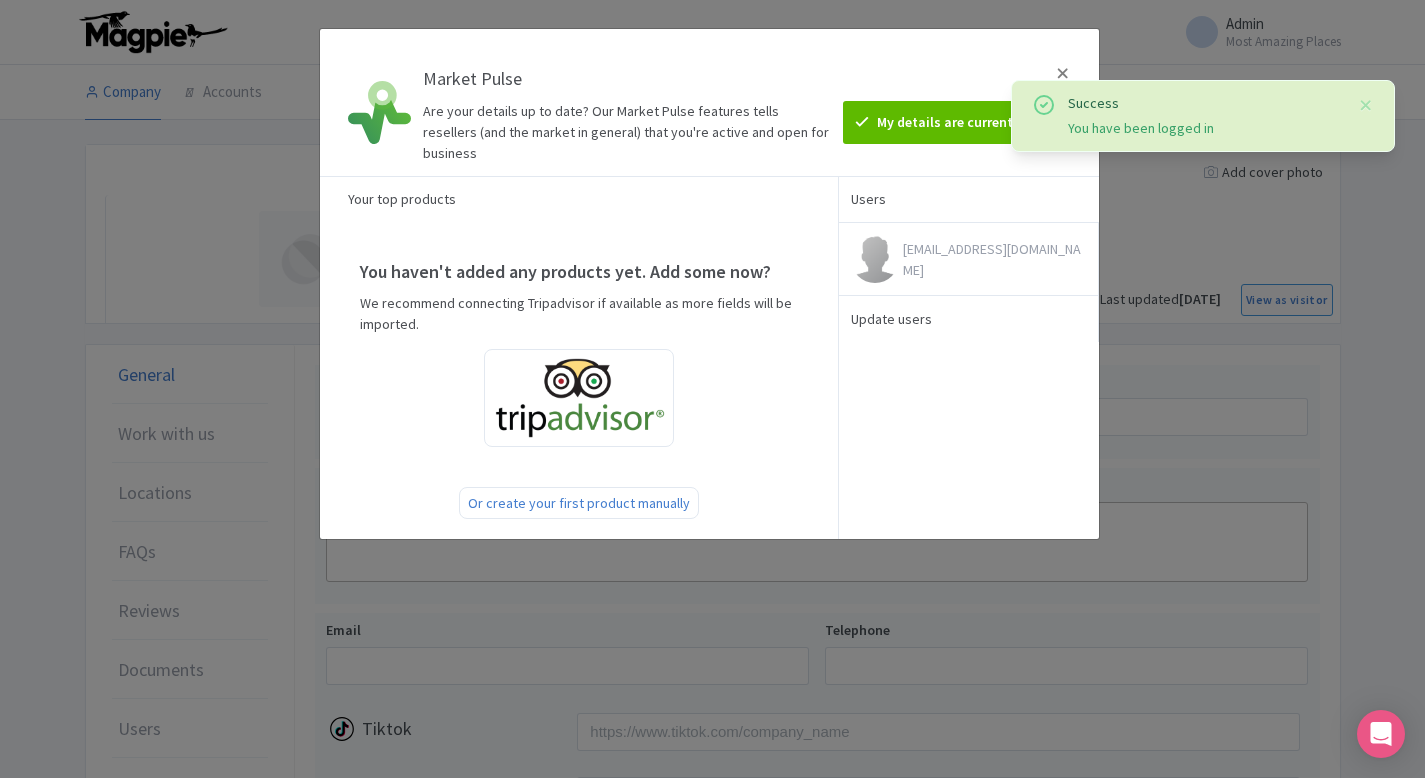 scroll, scrollTop: 0, scrollLeft: 0, axis: both 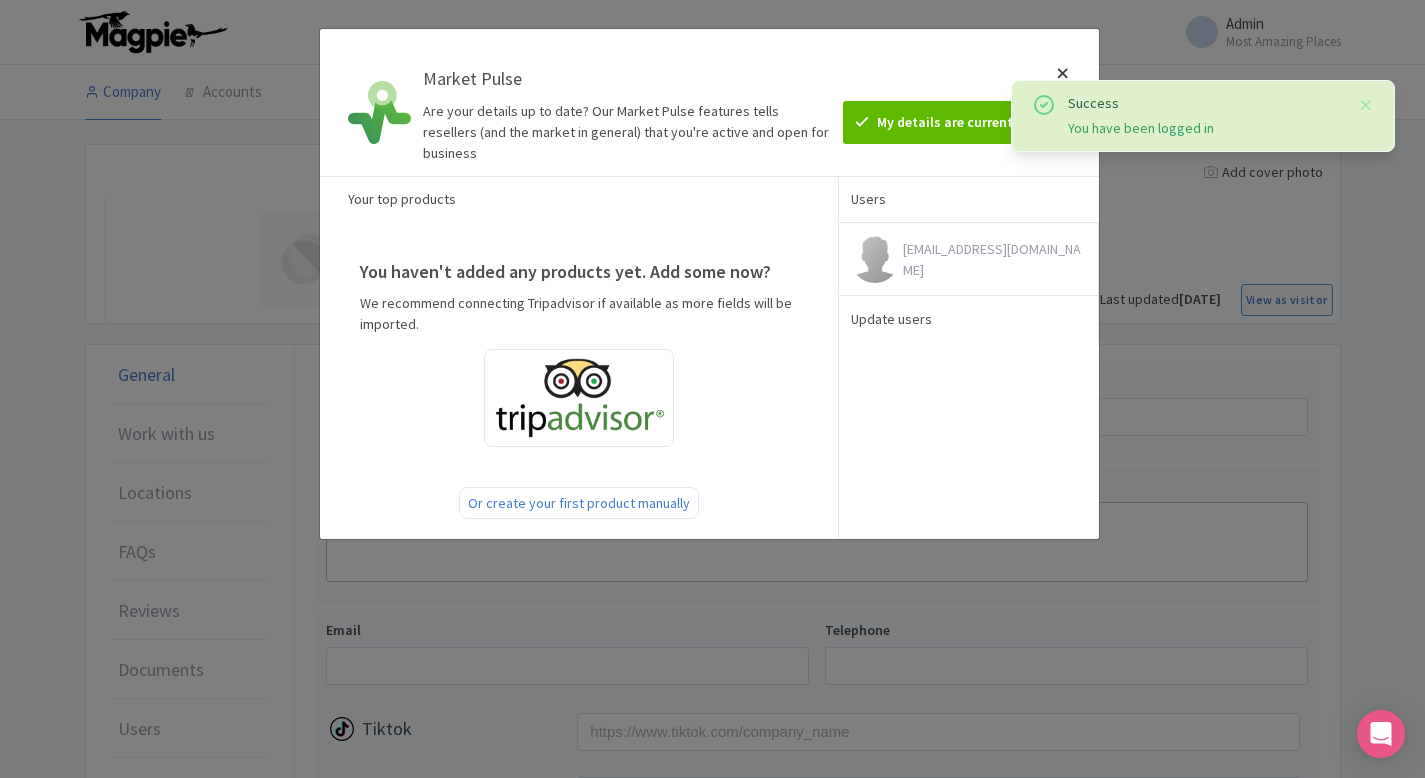 click at bounding box center (1063, 102) 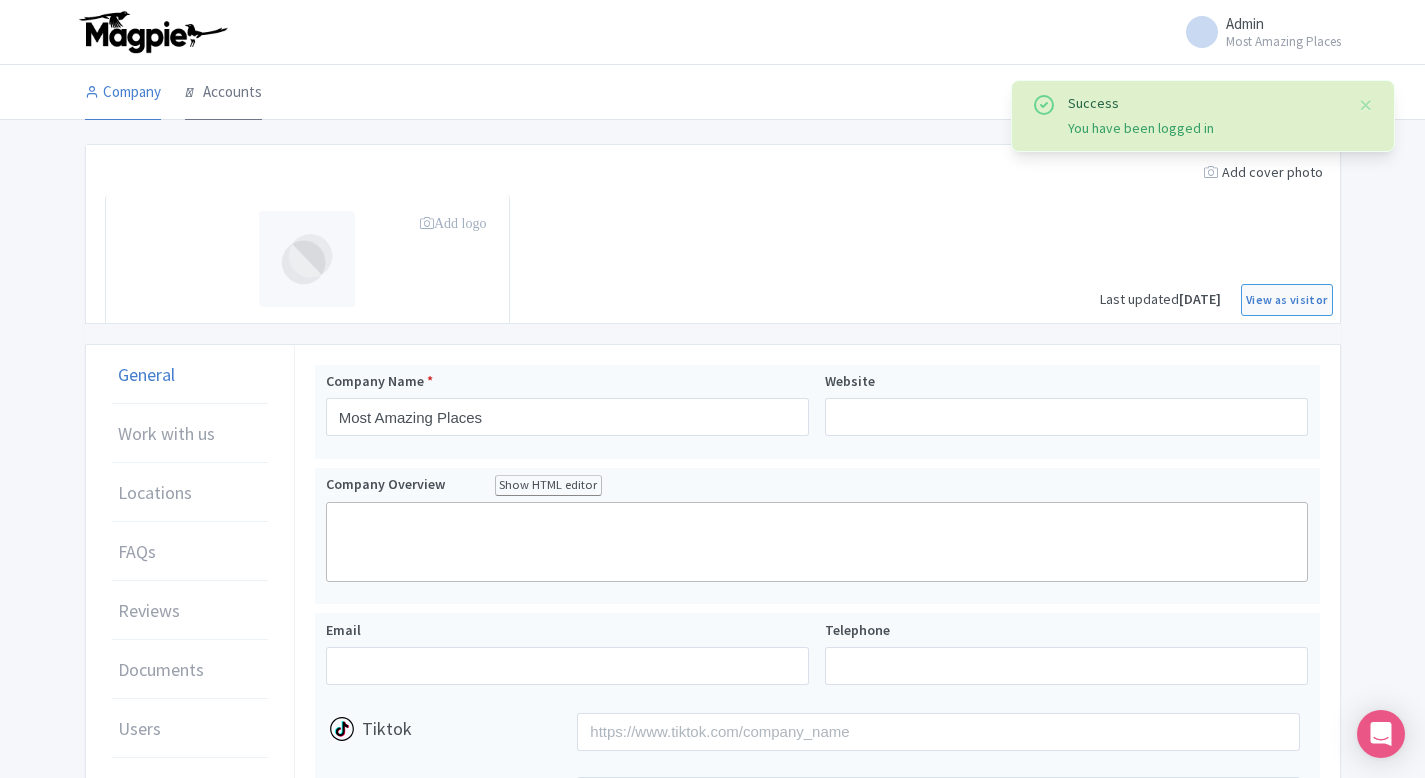 click on "Accounts" at bounding box center (223, 93) 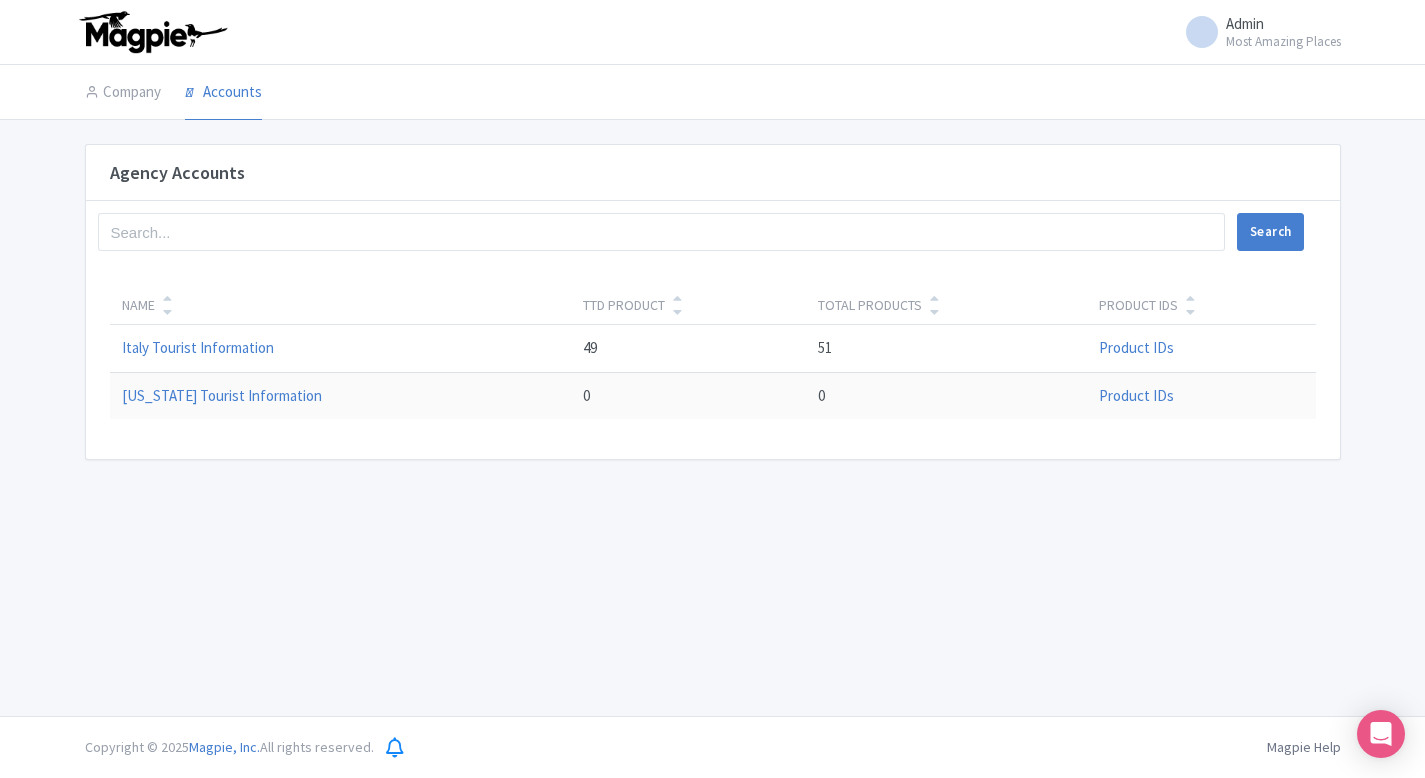scroll, scrollTop: 0, scrollLeft: 0, axis: both 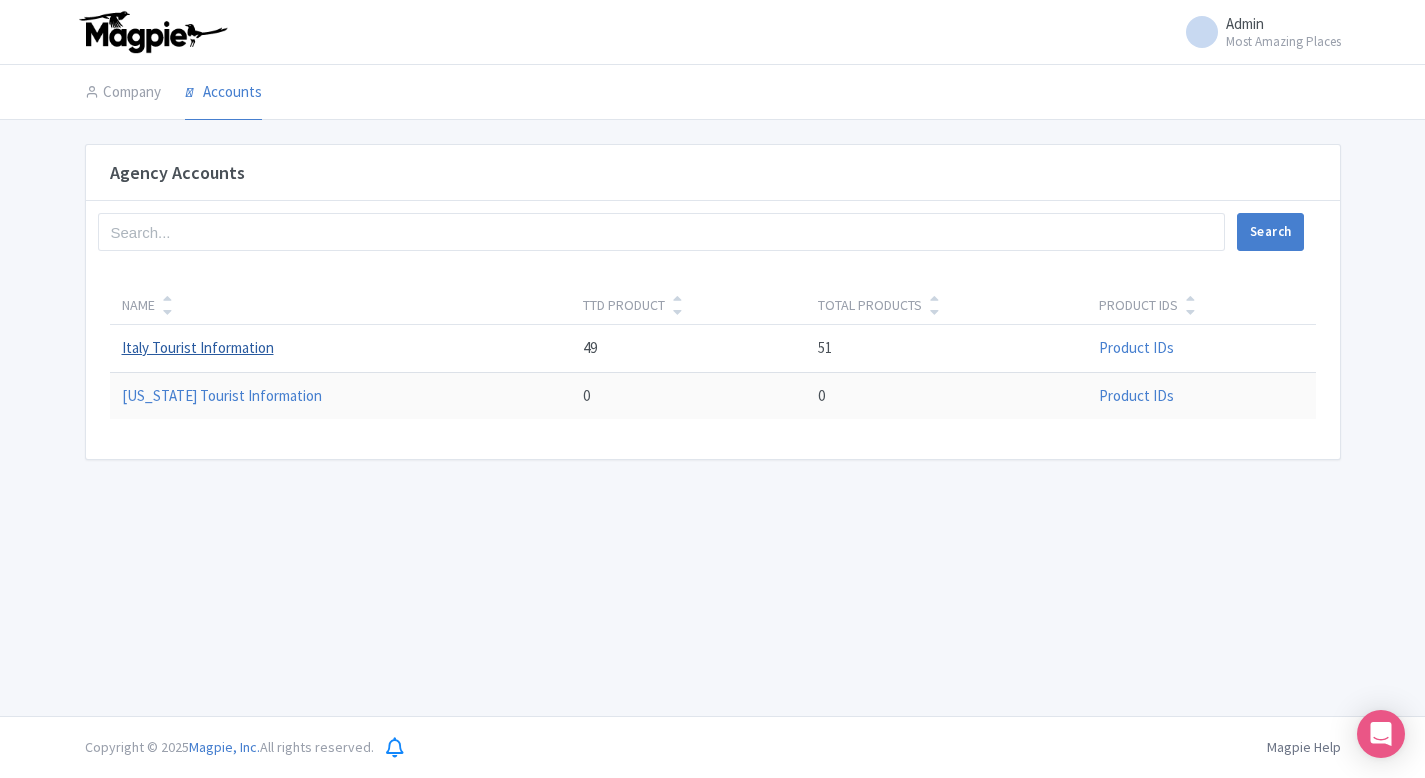 click on "Italy Tourist Information" at bounding box center (198, 347) 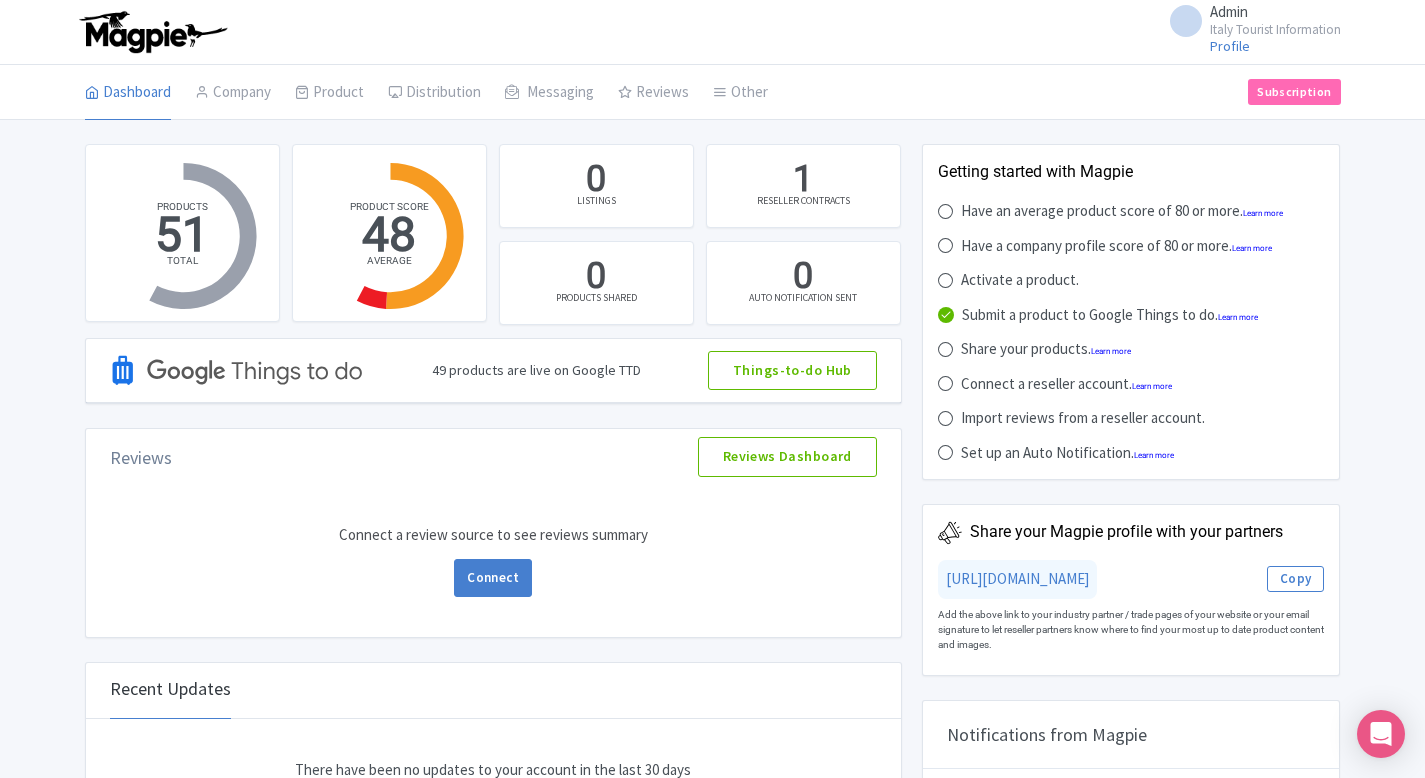 scroll, scrollTop: 0, scrollLeft: 0, axis: both 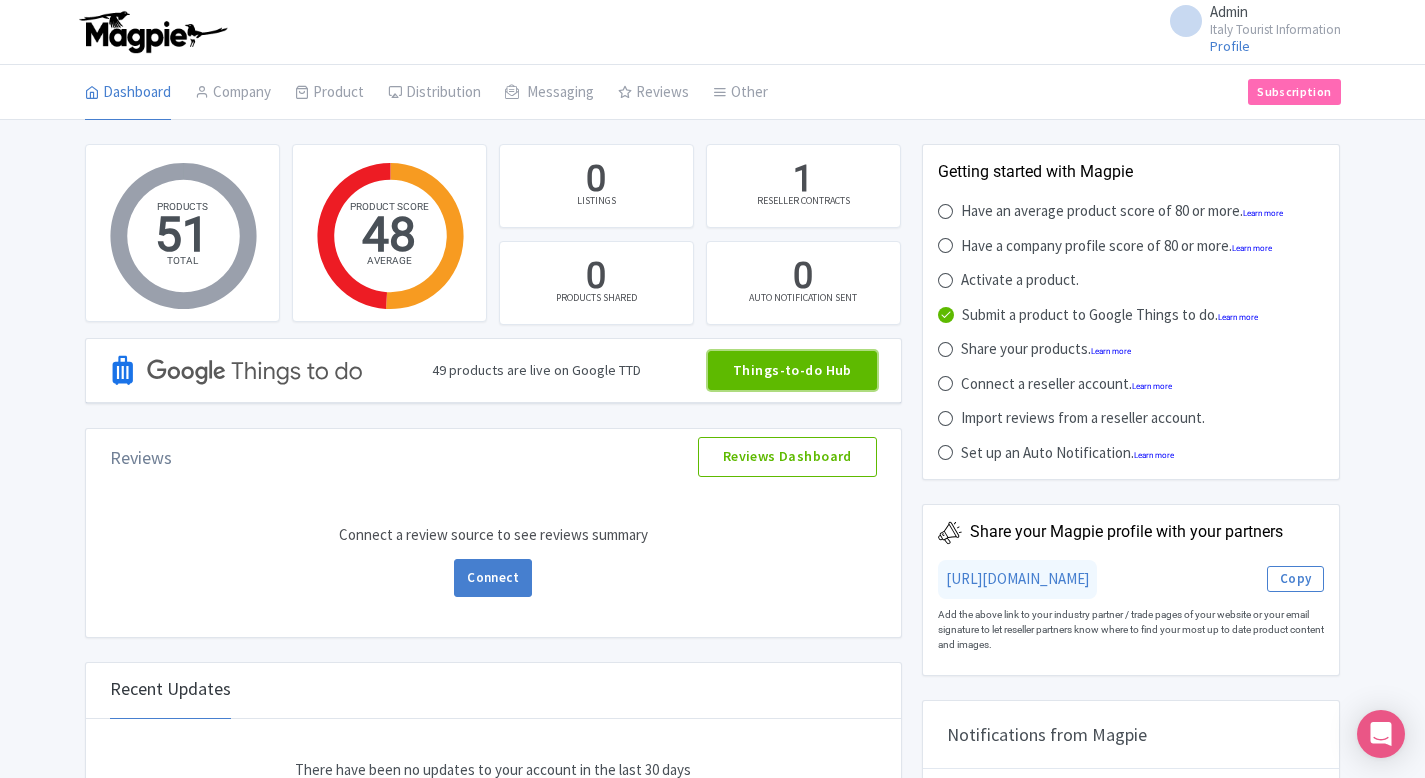 click on "Things-to-do Hub" at bounding box center (792, 371) 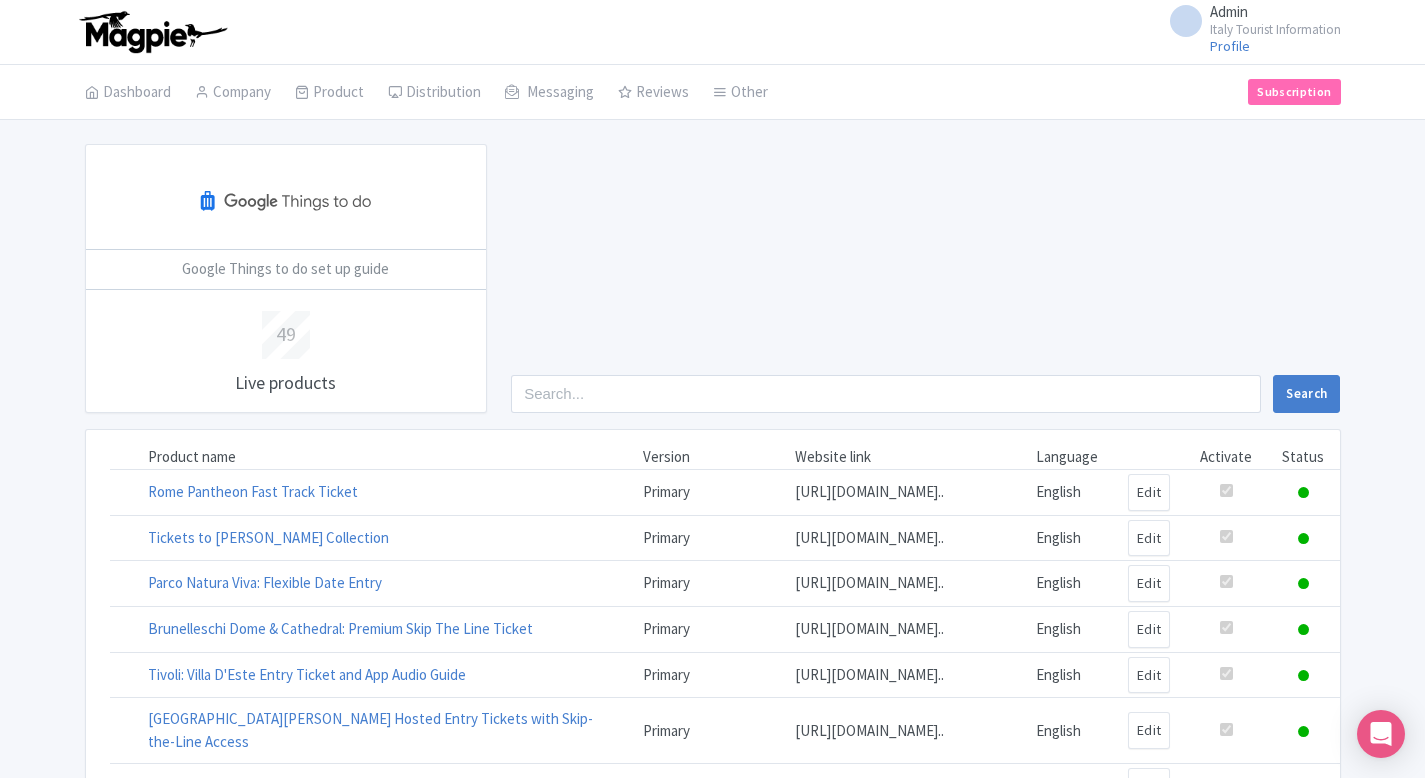 scroll, scrollTop: 0, scrollLeft: 0, axis: both 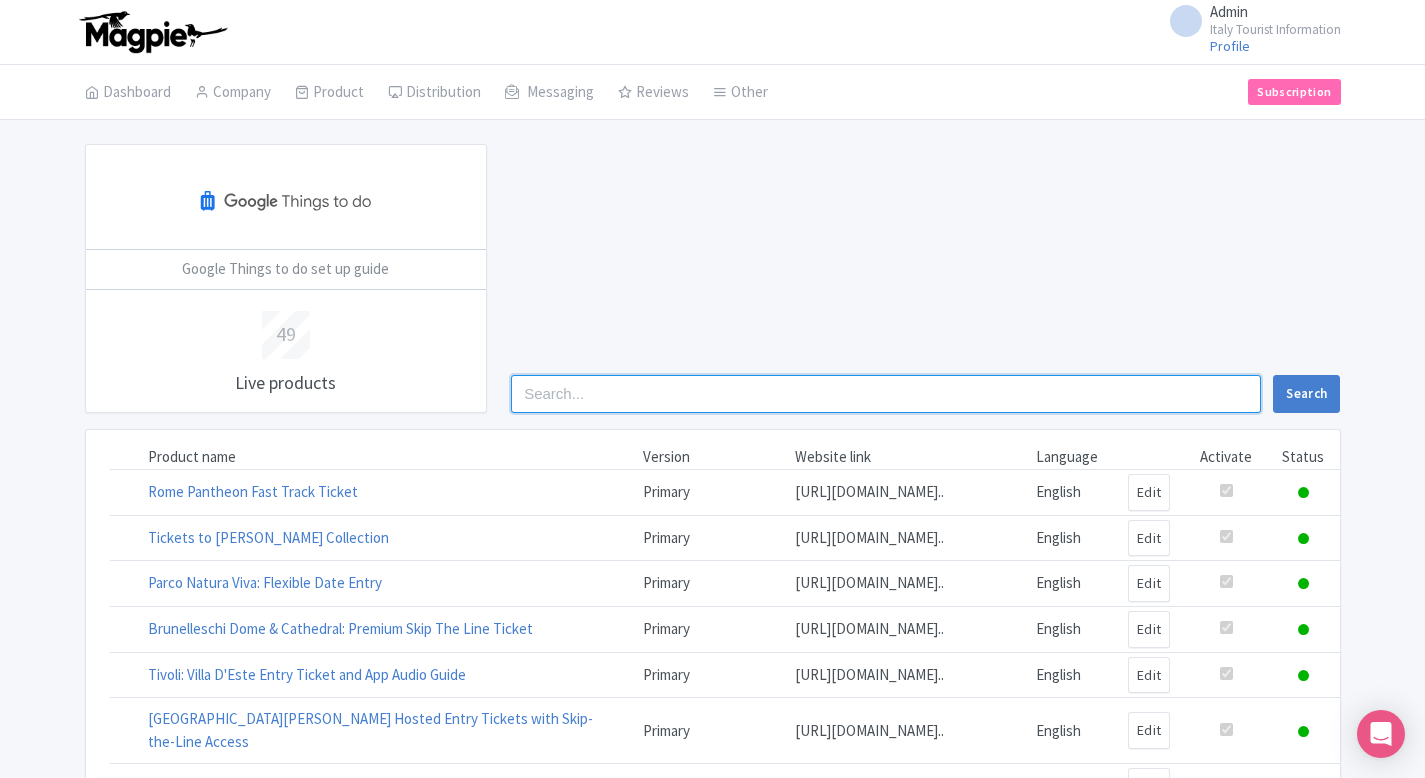 click at bounding box center (886, 394) 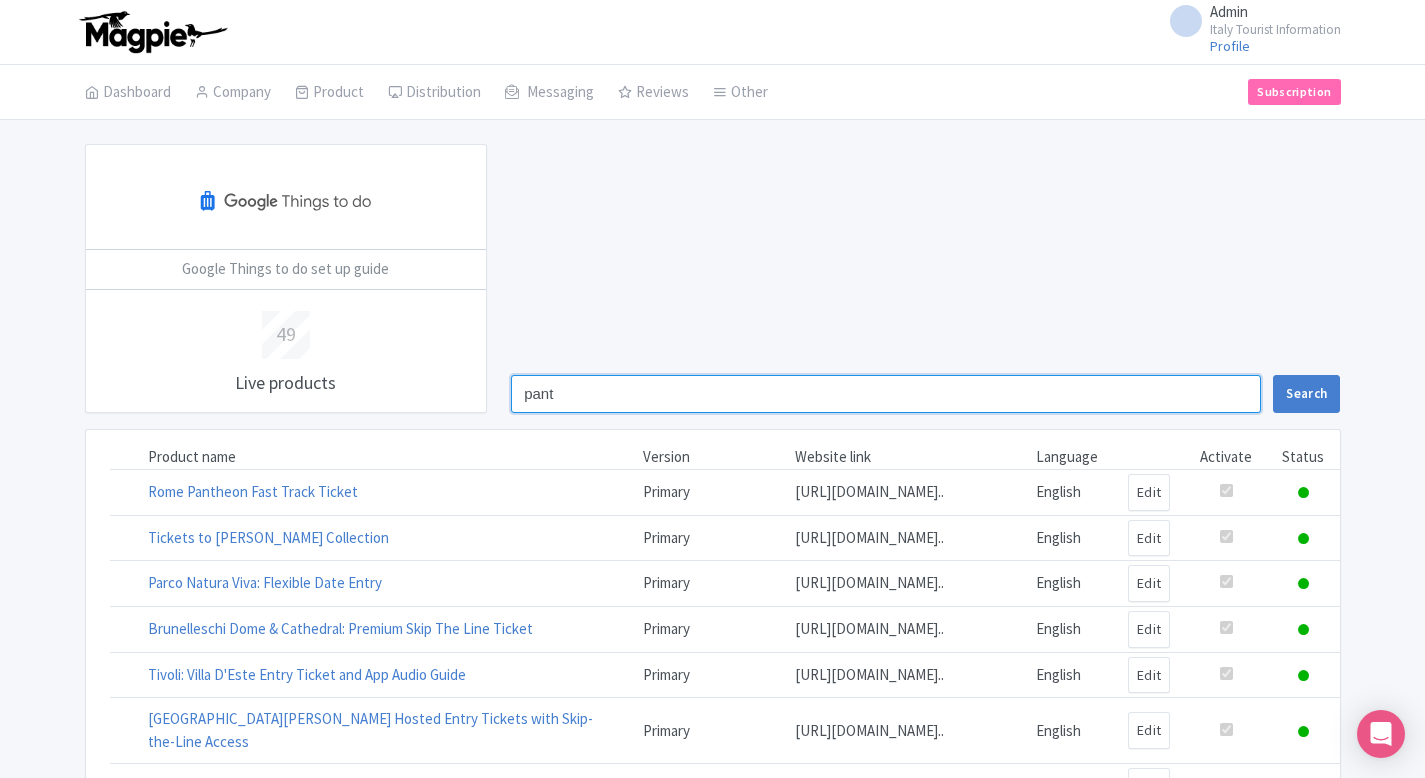 type on "pant" 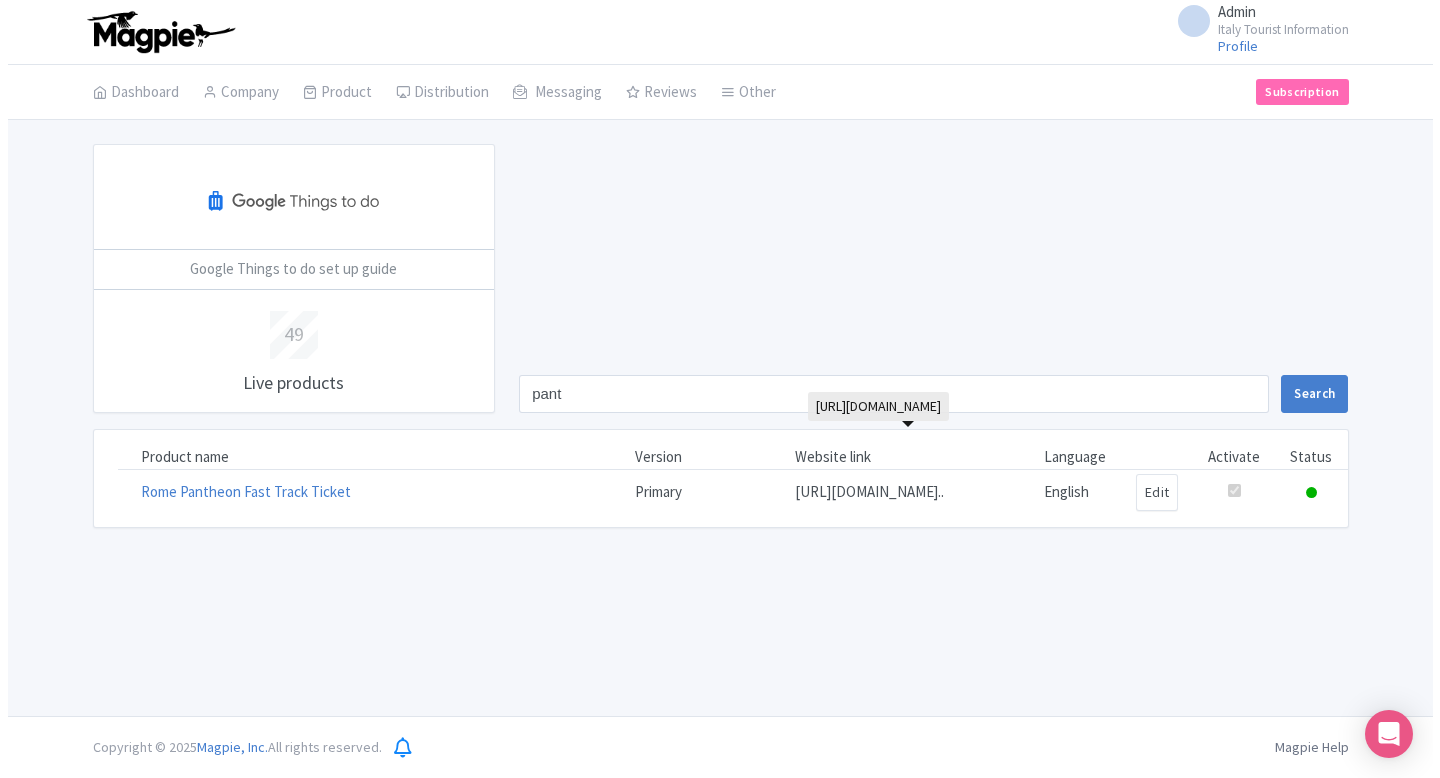 scroll, scrollTop: 0, scrollLeft: 0, axis: both 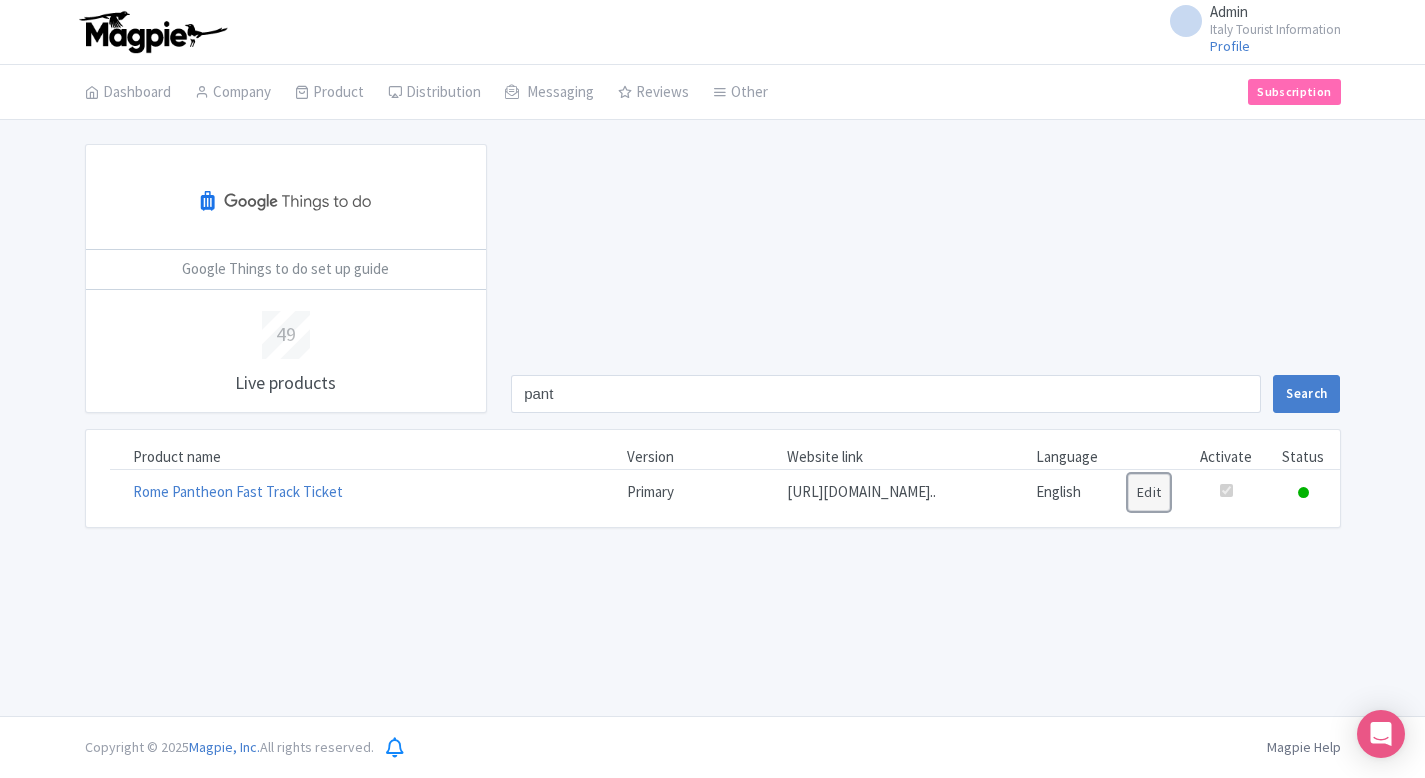 click on "Edit" at bounding box center [1149, 492] 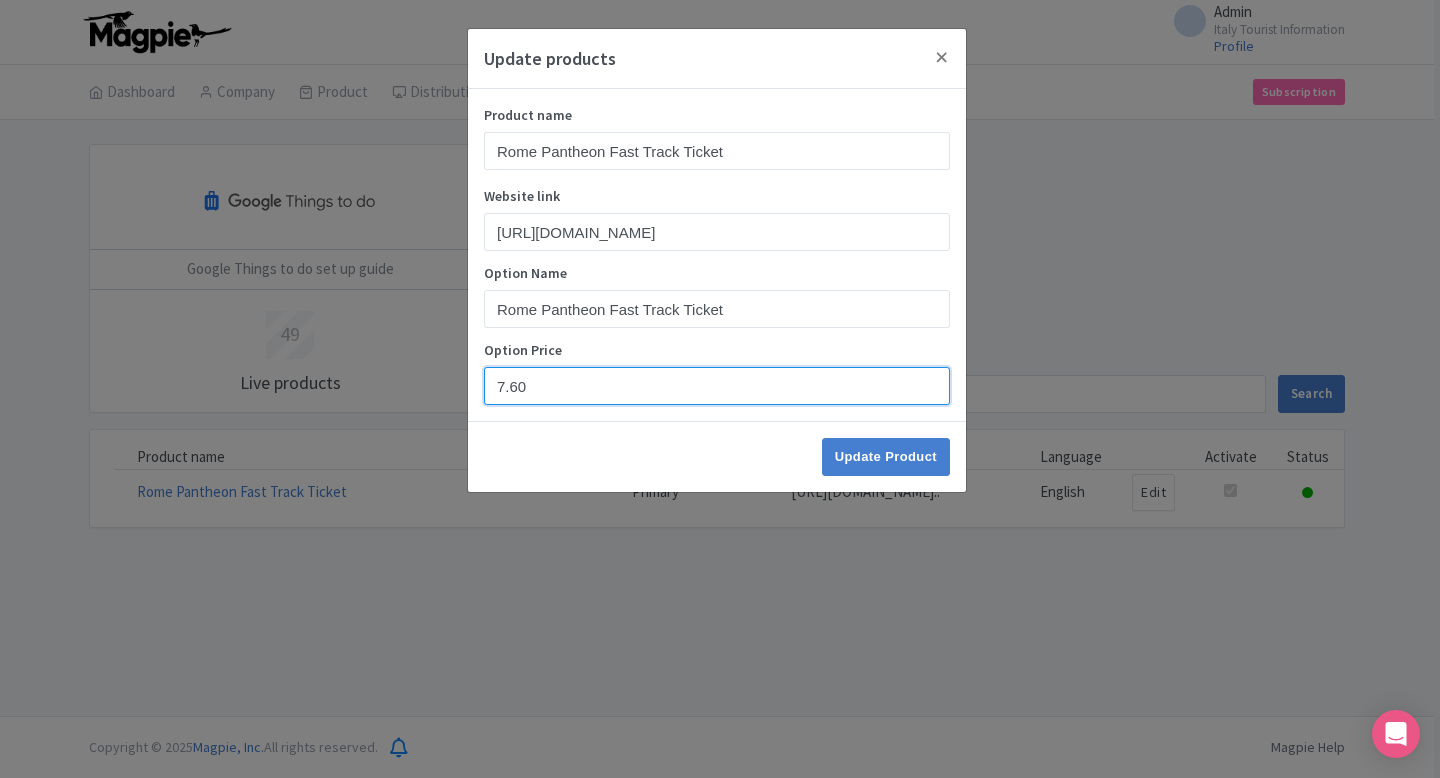 drag, startPoint x: 549, startPoint y: 384, endPoint x: 419, endPoint y: 384, distance: 130 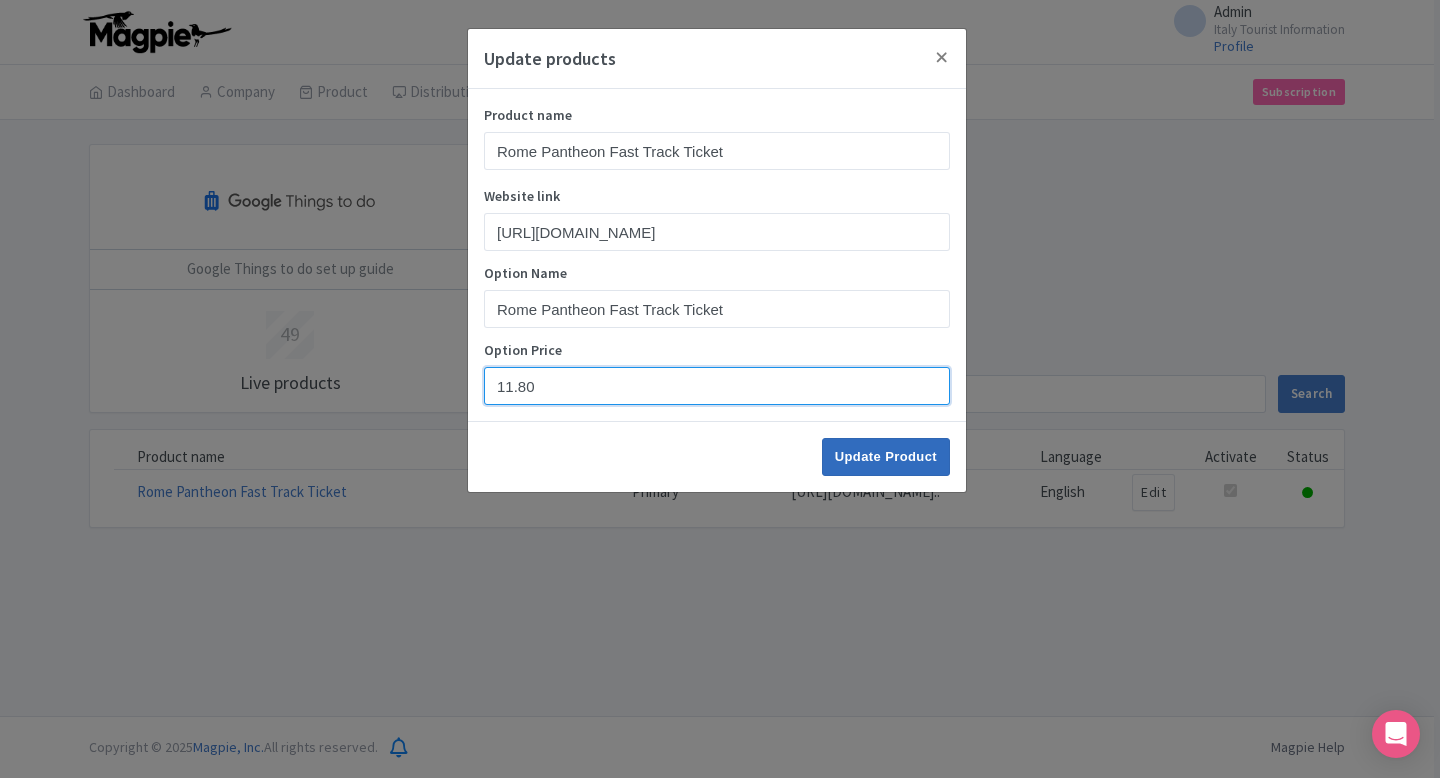 type on "11.80" 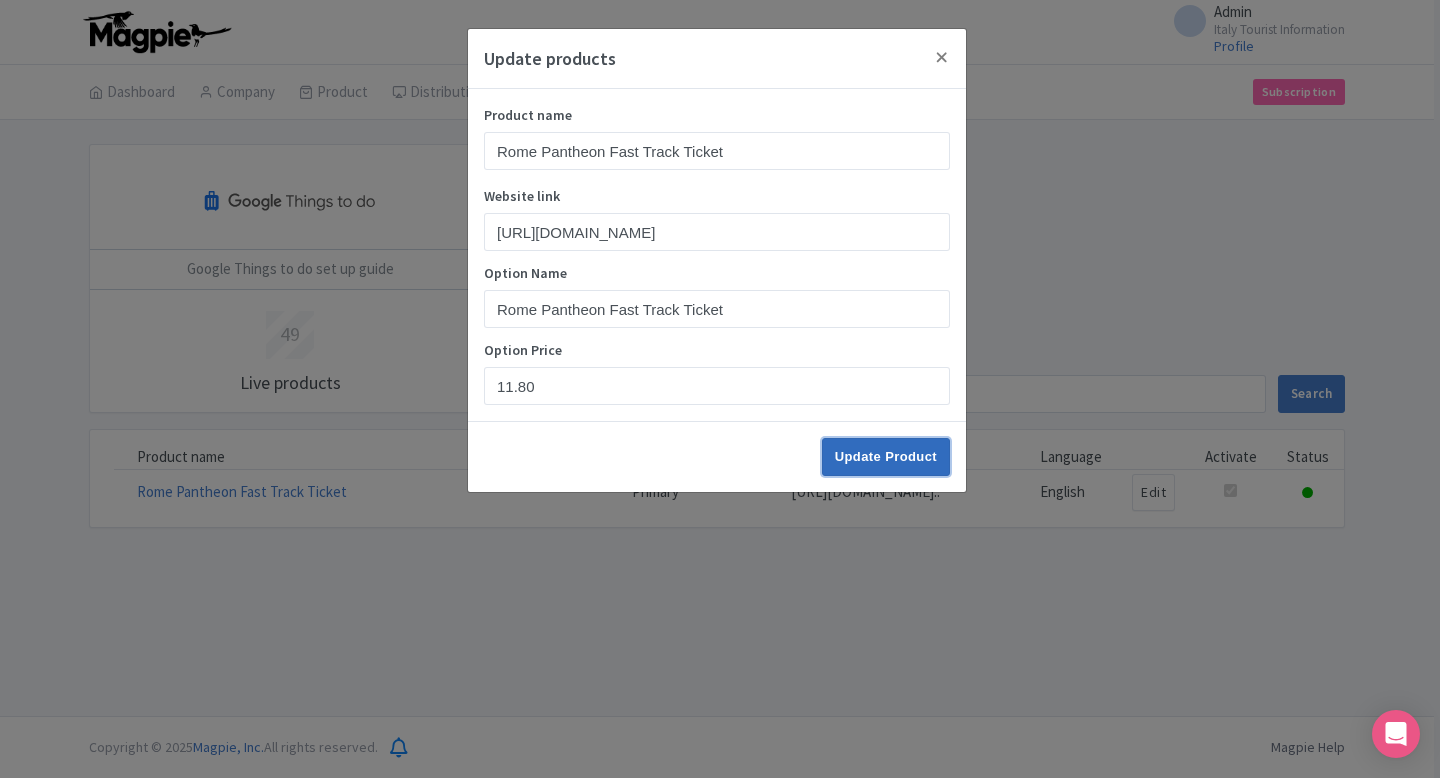 click on "Update Product" at bounding box center (886, 457) 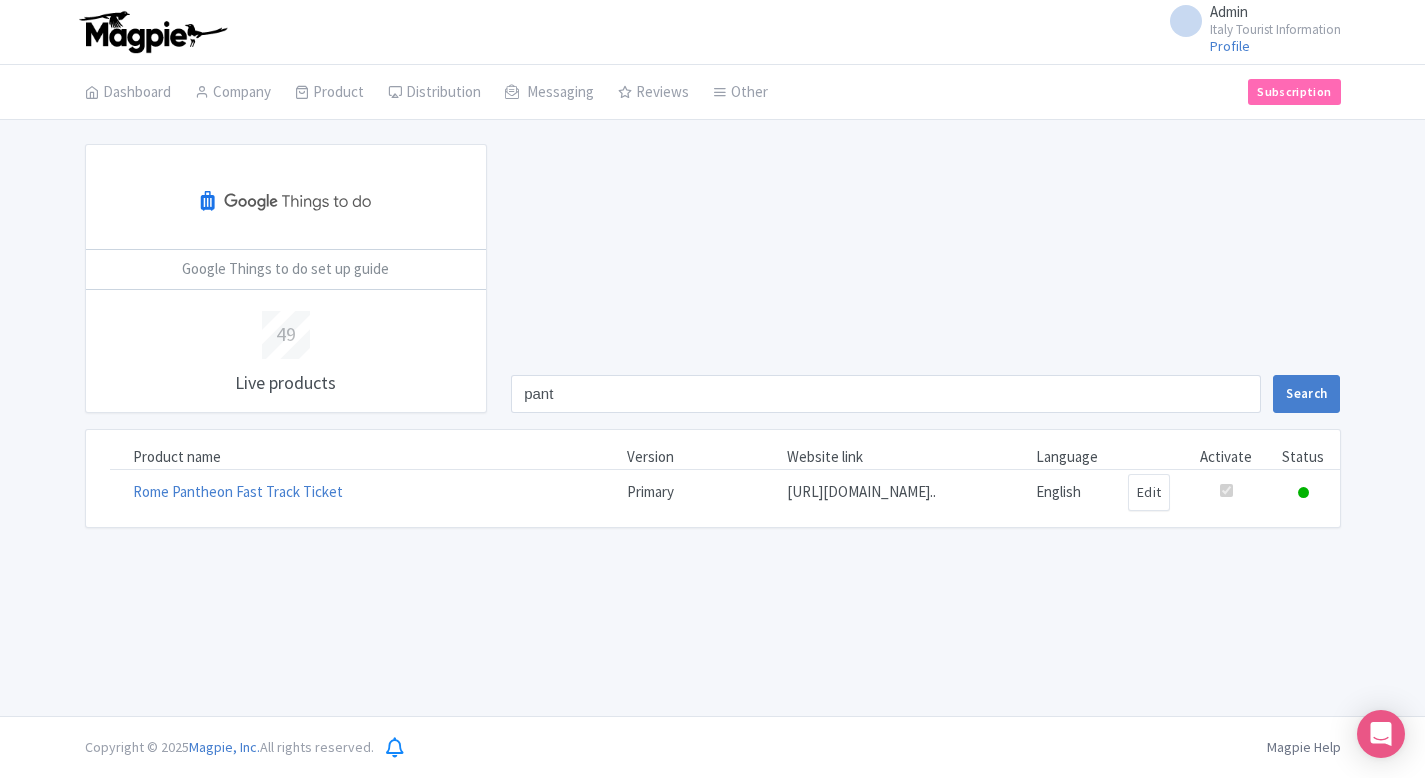 scroll, scrollTop: 0, scrollLeft: 0, axis: both 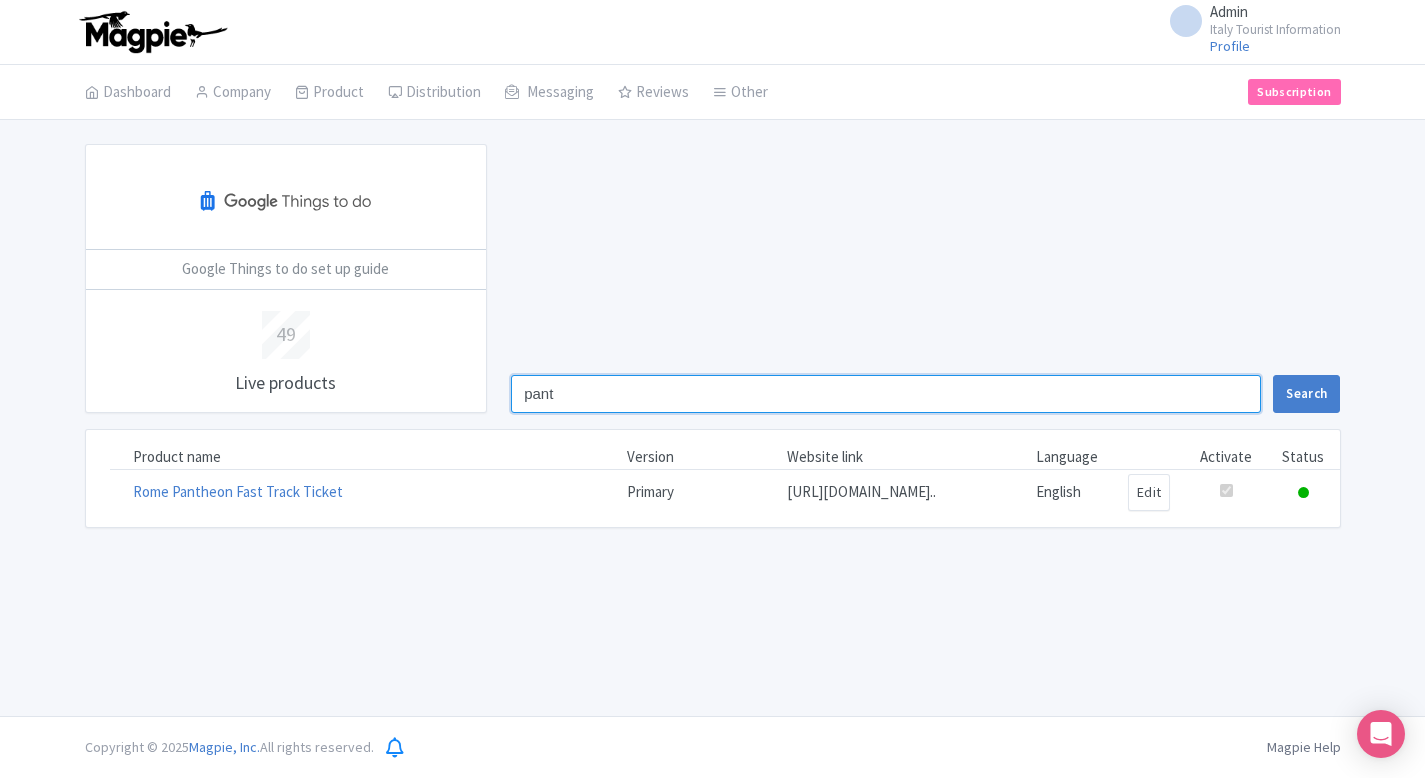 click on "pant" at bounding box center (886, 394) 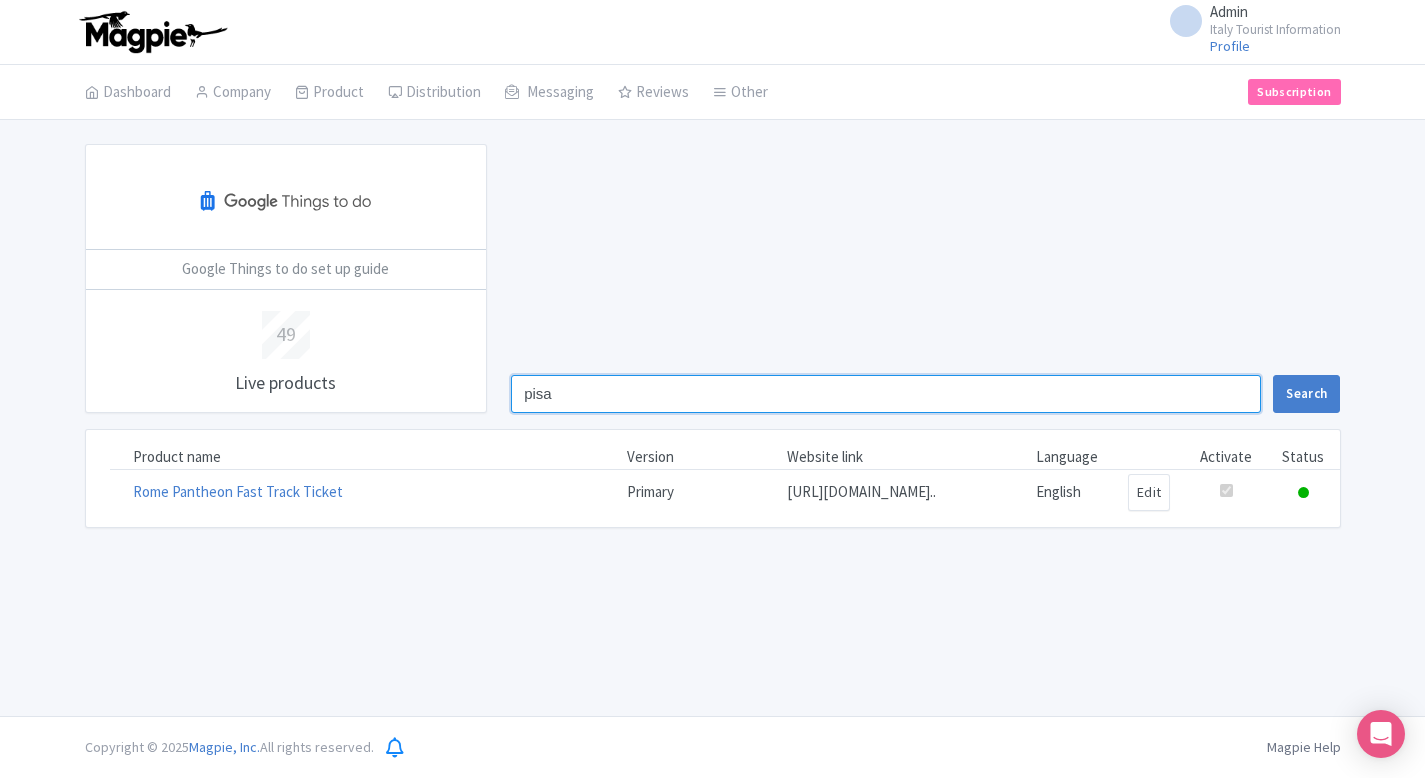 type on "pisa" 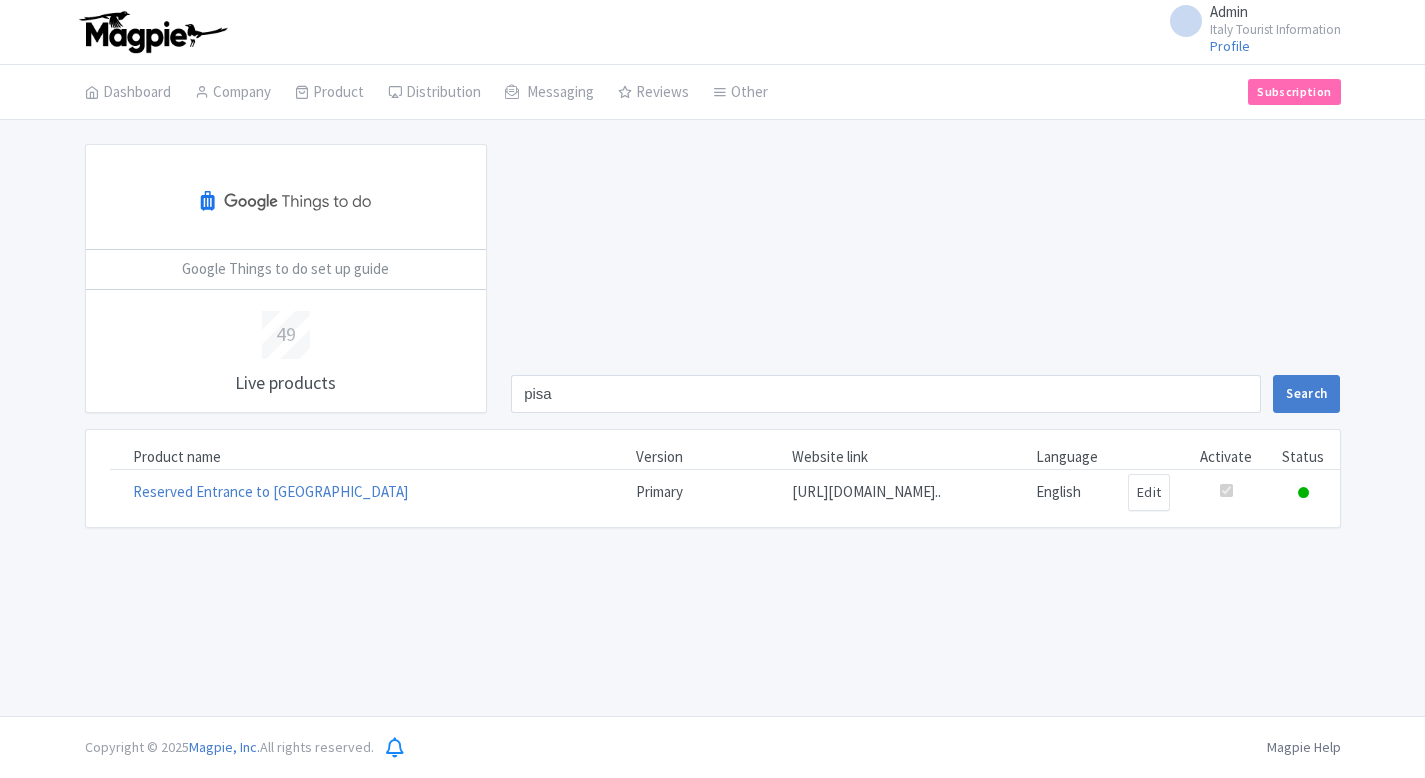 scroll, scrollTop: 0, scrollLeft: 0, axis: both 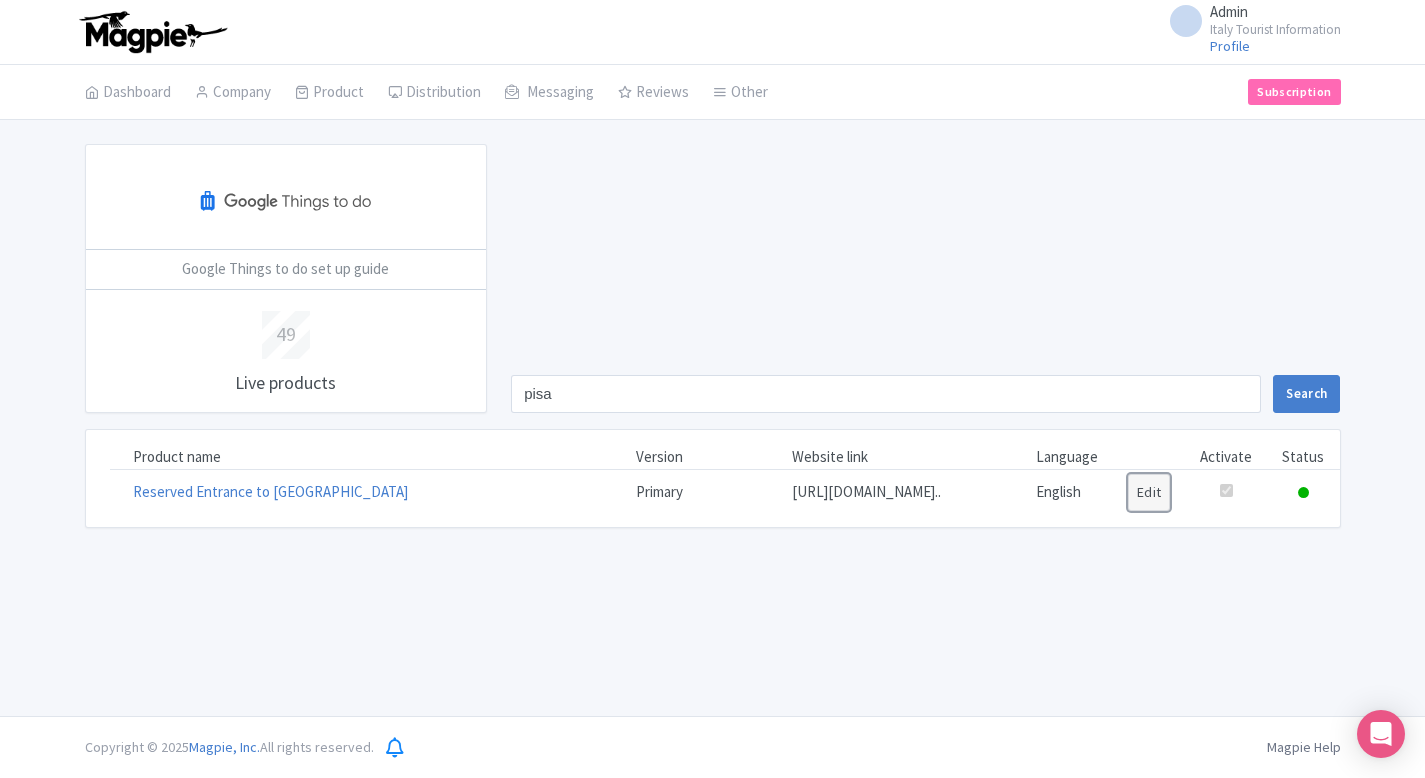 click on "Edit" at bounding box center [1149, 492] 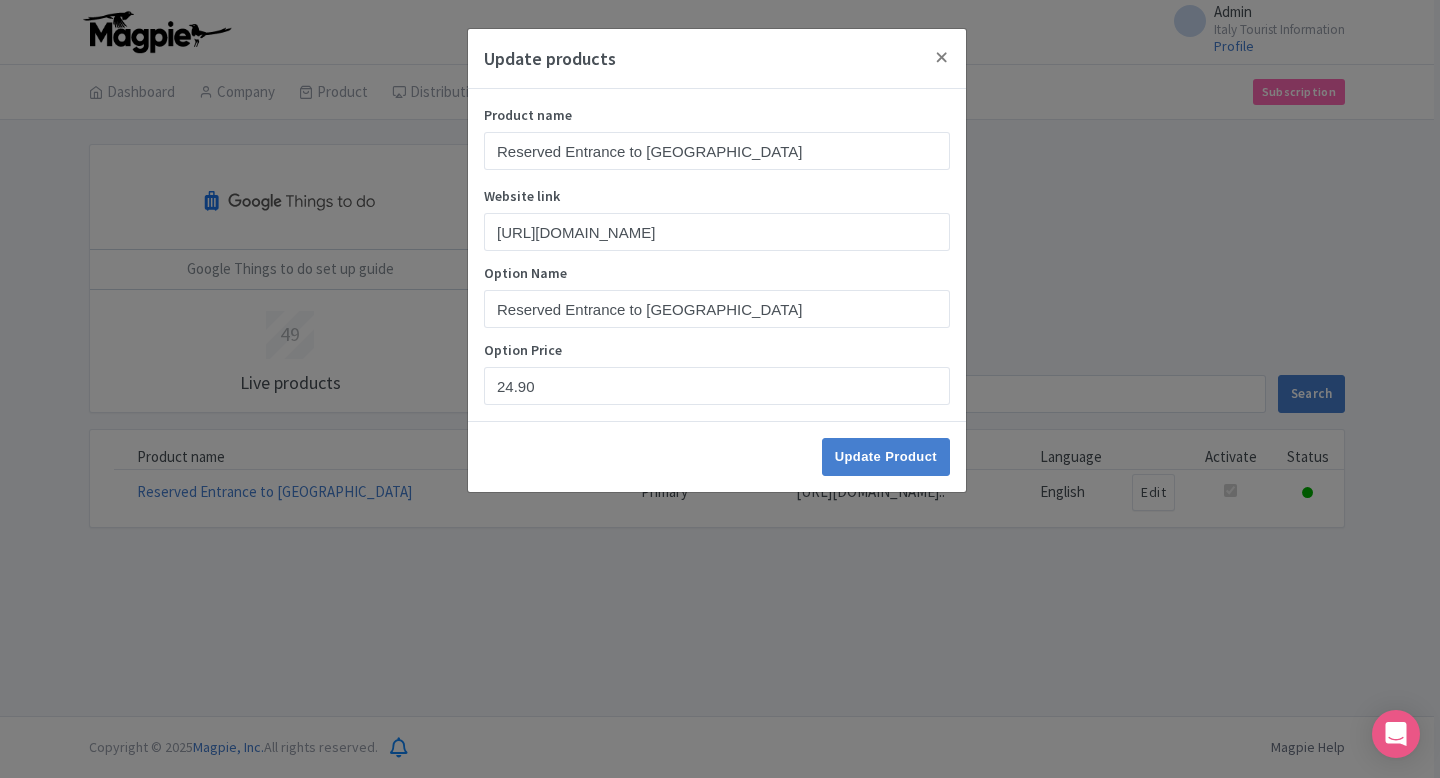 click on "Update products
Product name Reserved Entrance to Leaning Tower of Pisa & Cathedral
Website link
https://italy-tourist-information.com/leaning-tower-of-pisa-tickets
Option Name
Reserved Entrance to Leaning Tower of Pisa & Cathedral
Option Price
24.90
Update Product" at bounding box center [720, 389] 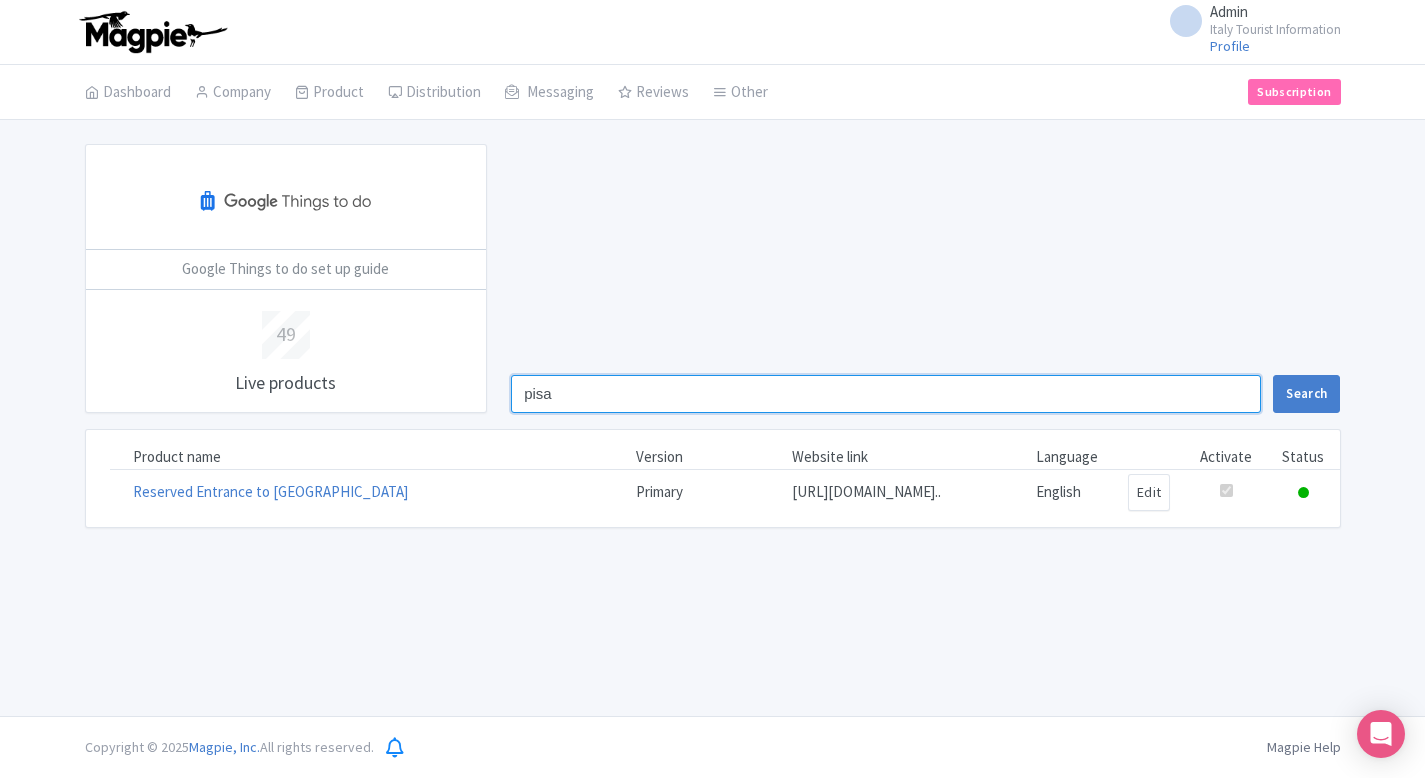 click on "pisa" at bounding box center (886, 394) 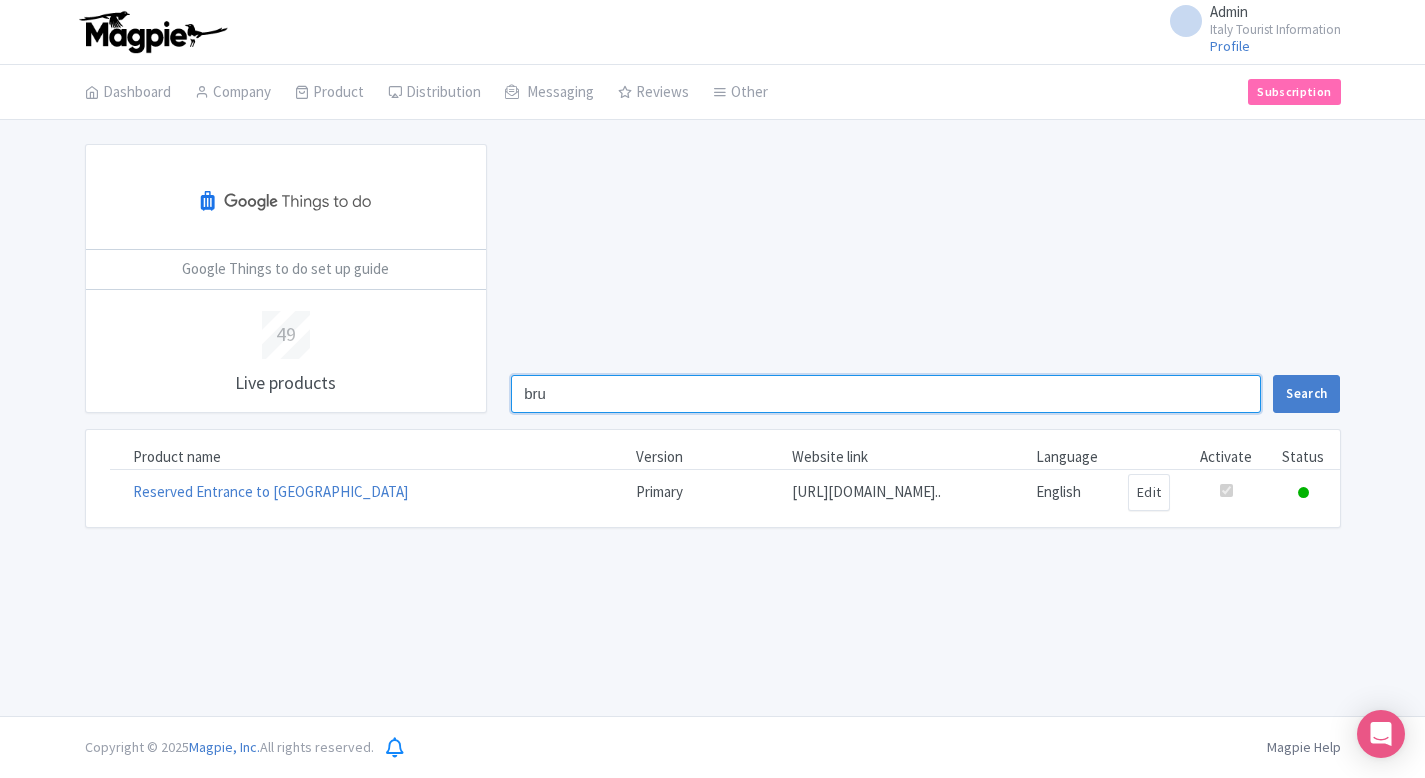 type on "bru" 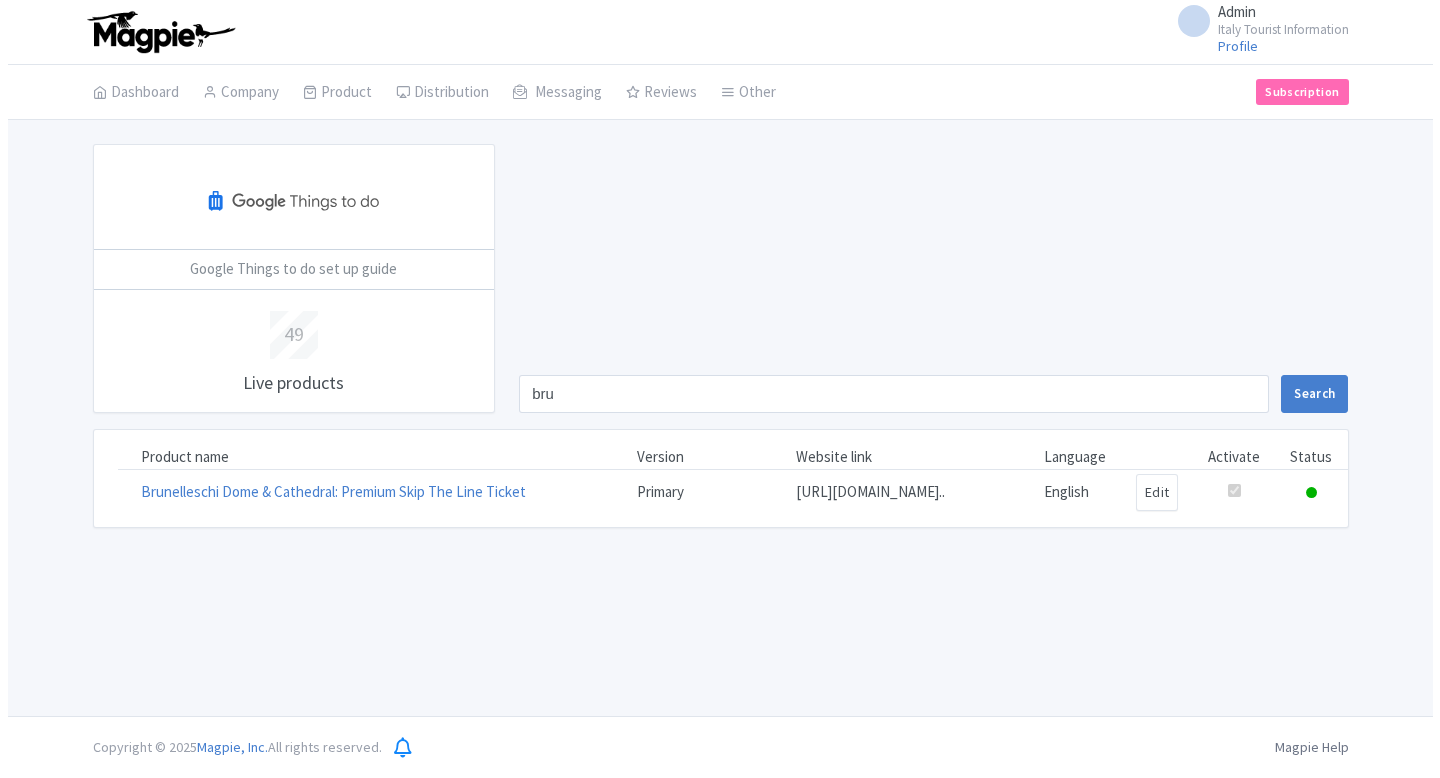 scroll, scrollTop: 0, scrollLeft: 0, axis: both 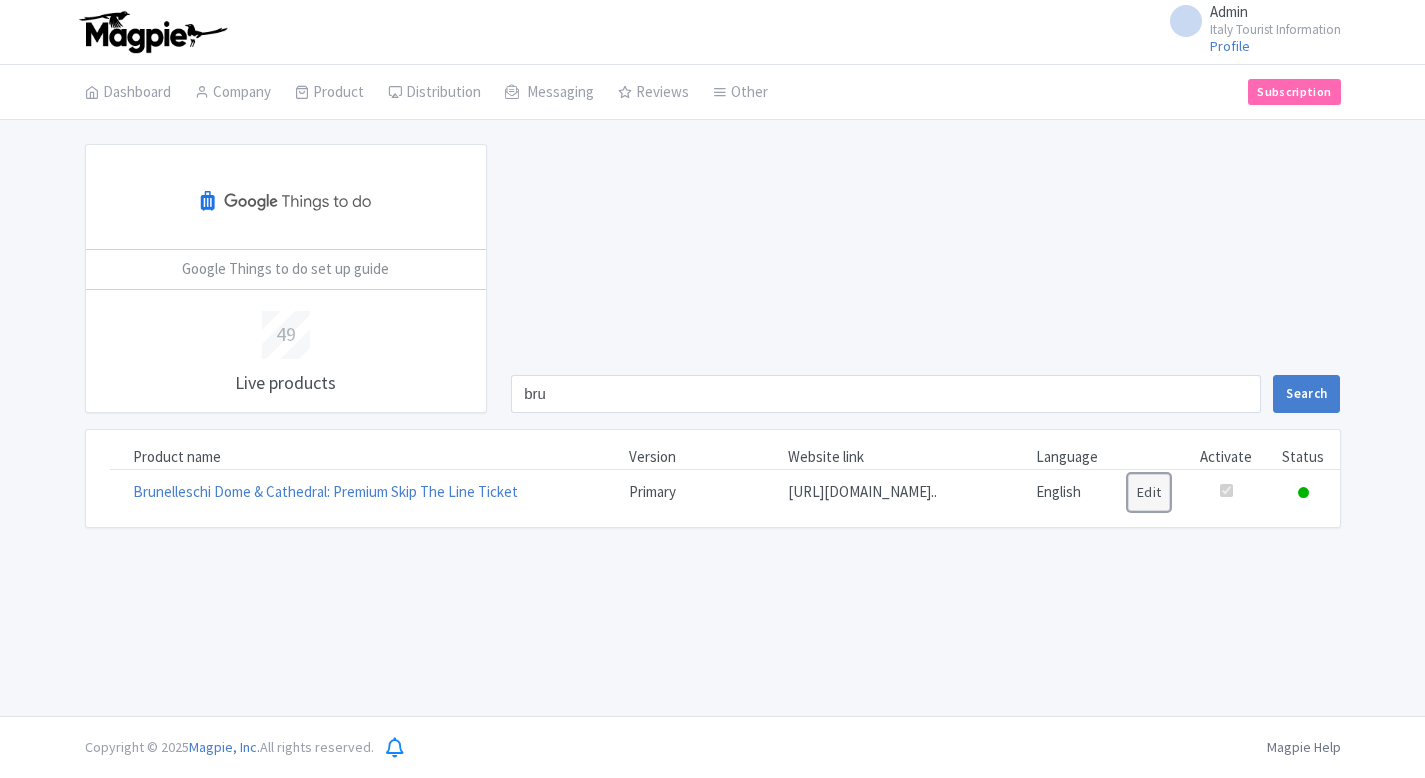 click on "Edit" at bounding box center (1149, 492) 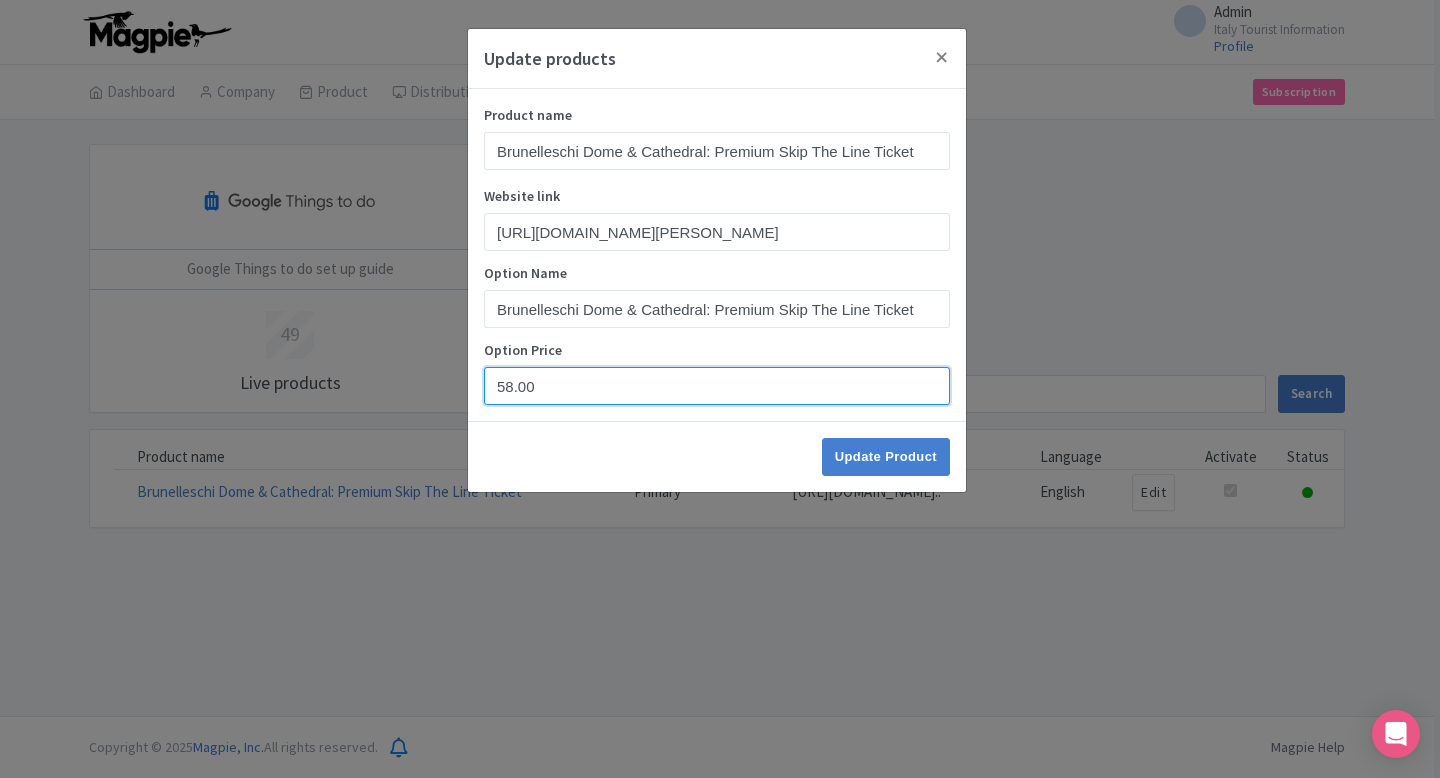 drag, startPoint x: 571, startPoint y: 382, endPoint x: 403, endPoint y: 382, distance: 168 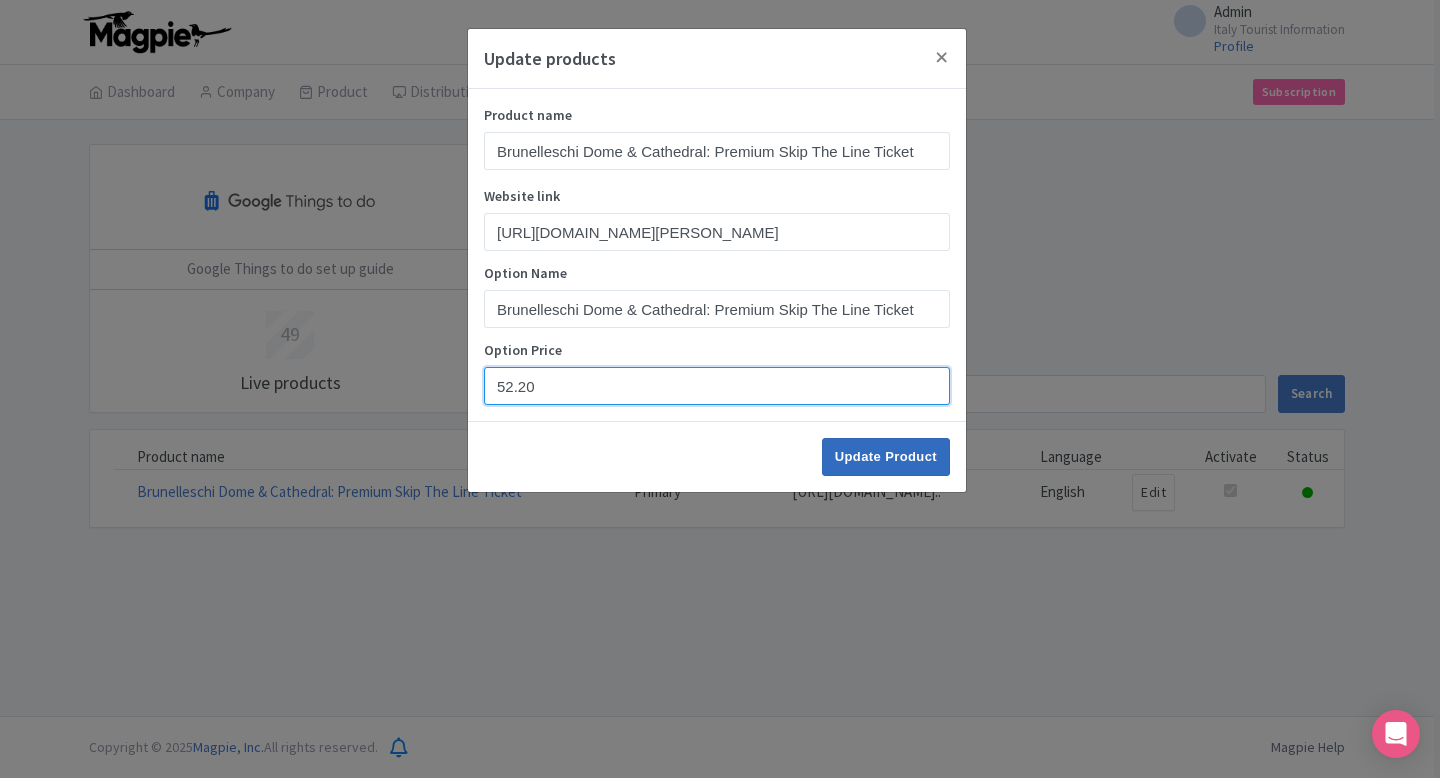type on "52.20" 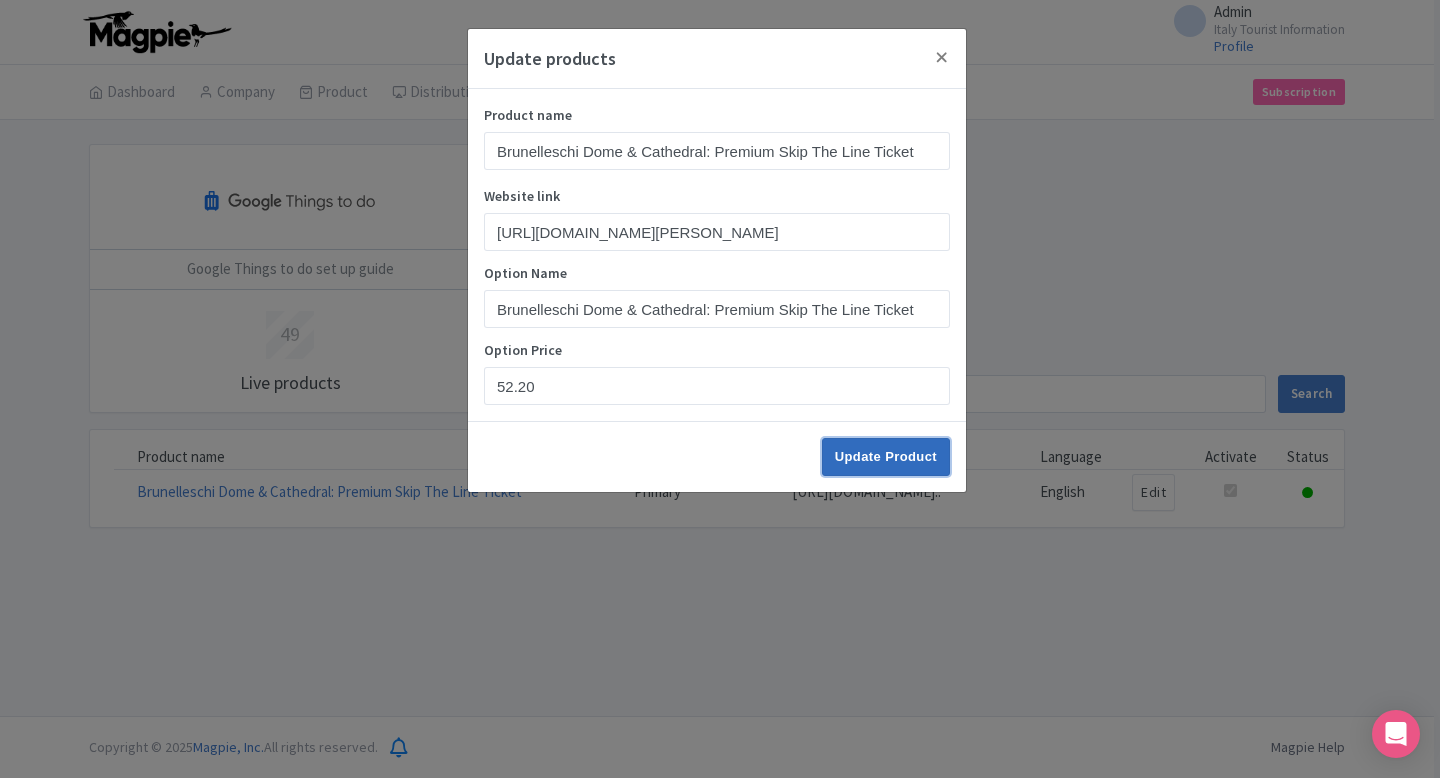 click on "Update Product" at bounding box center [886, 457] 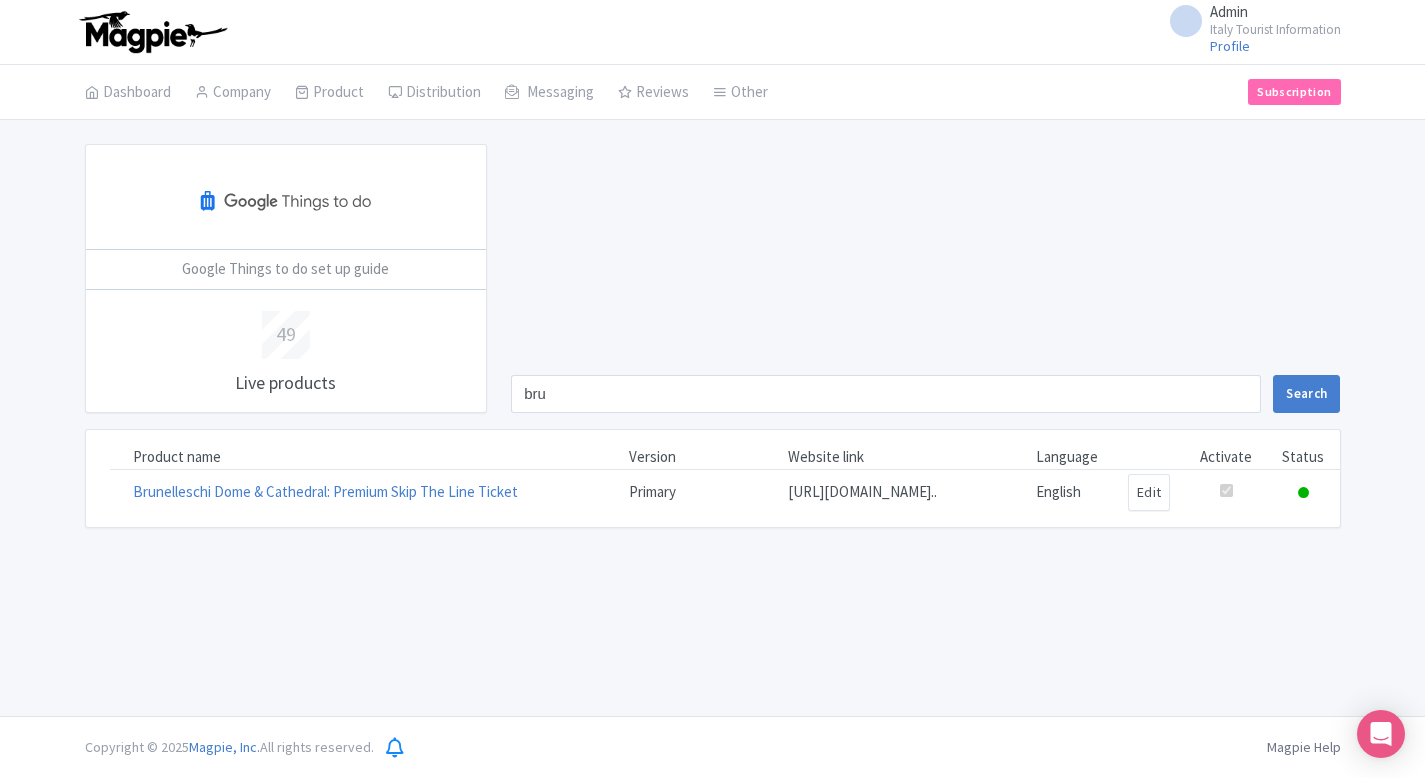 scroll, scrollTop: 0, scrollLeft: 0, axis: both 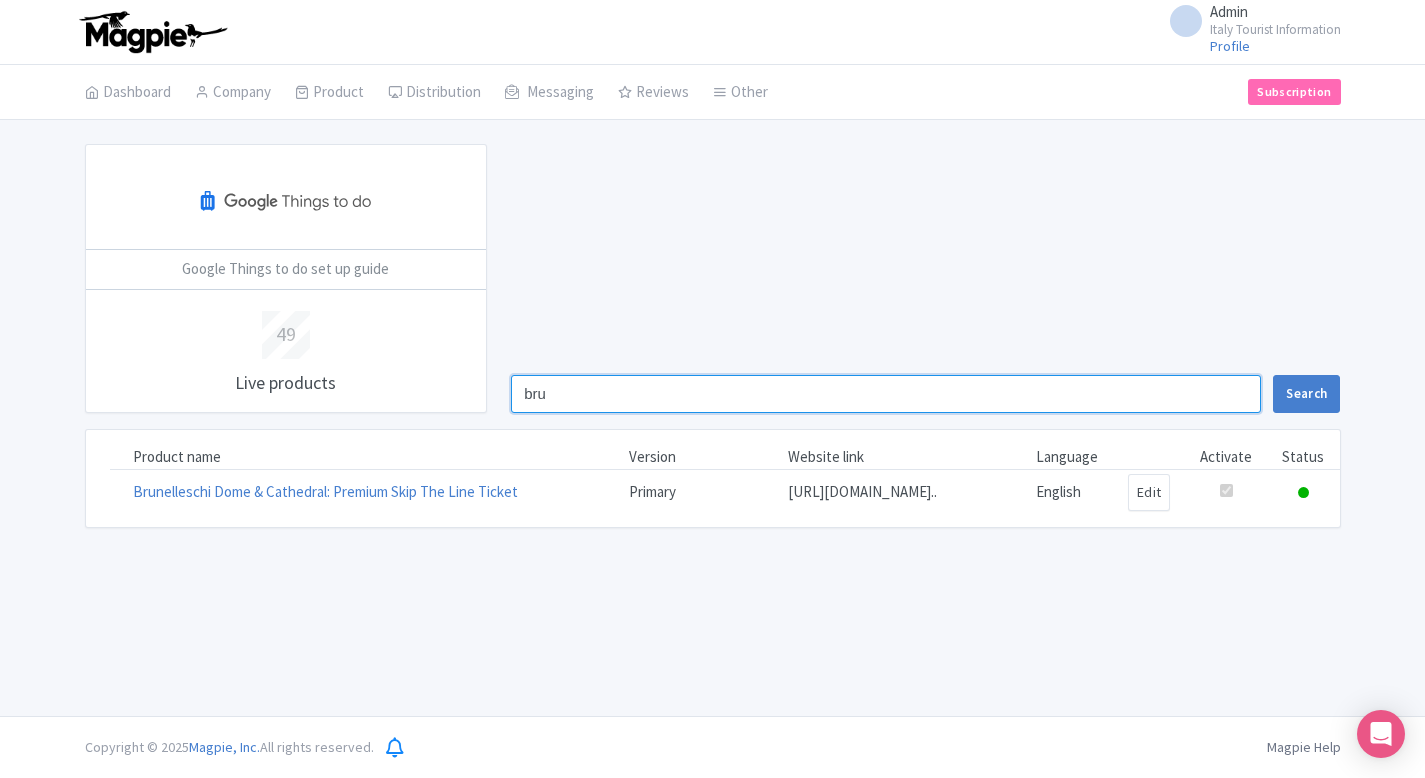 click on "bru" at bounding box center (886, 394) 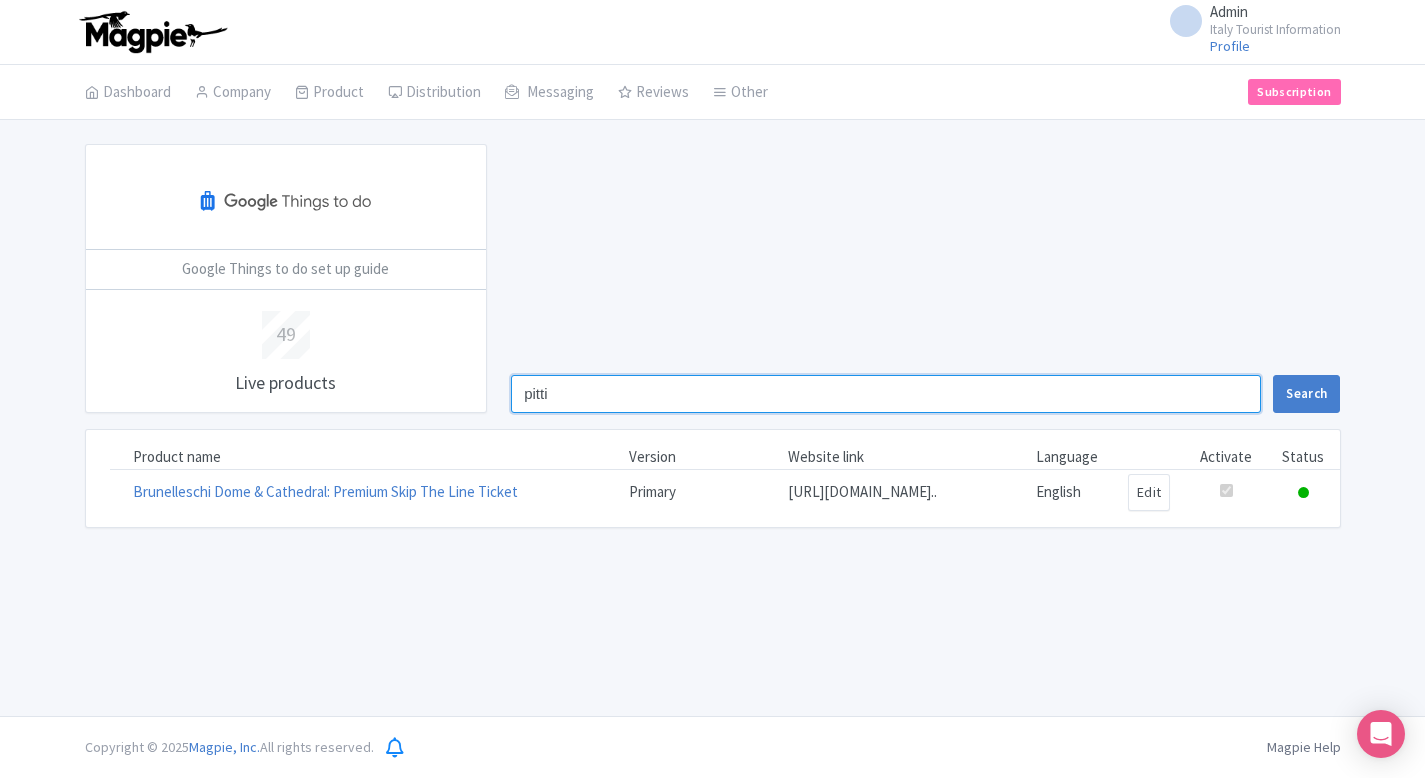 type on "pitti" 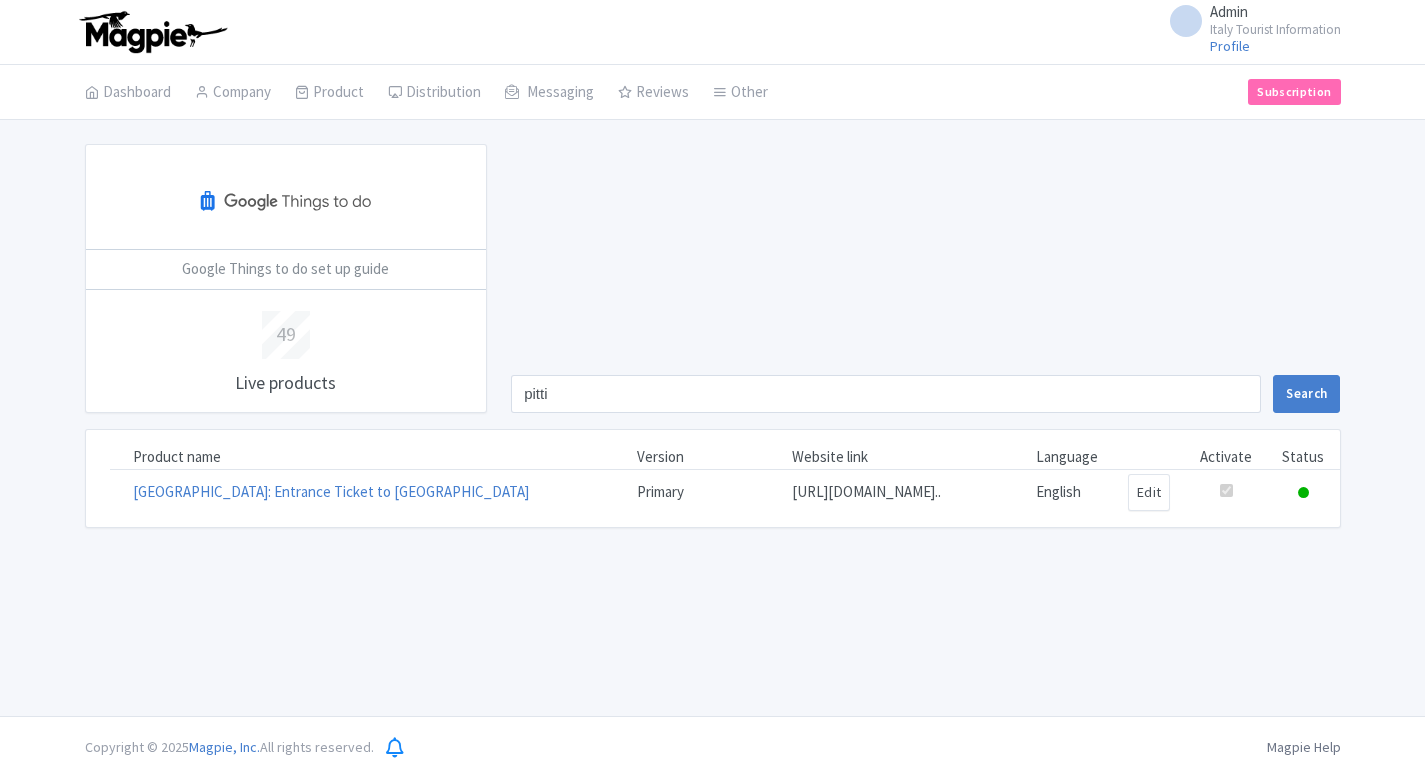 click on "Edit" at bounding box center [1149, 492] 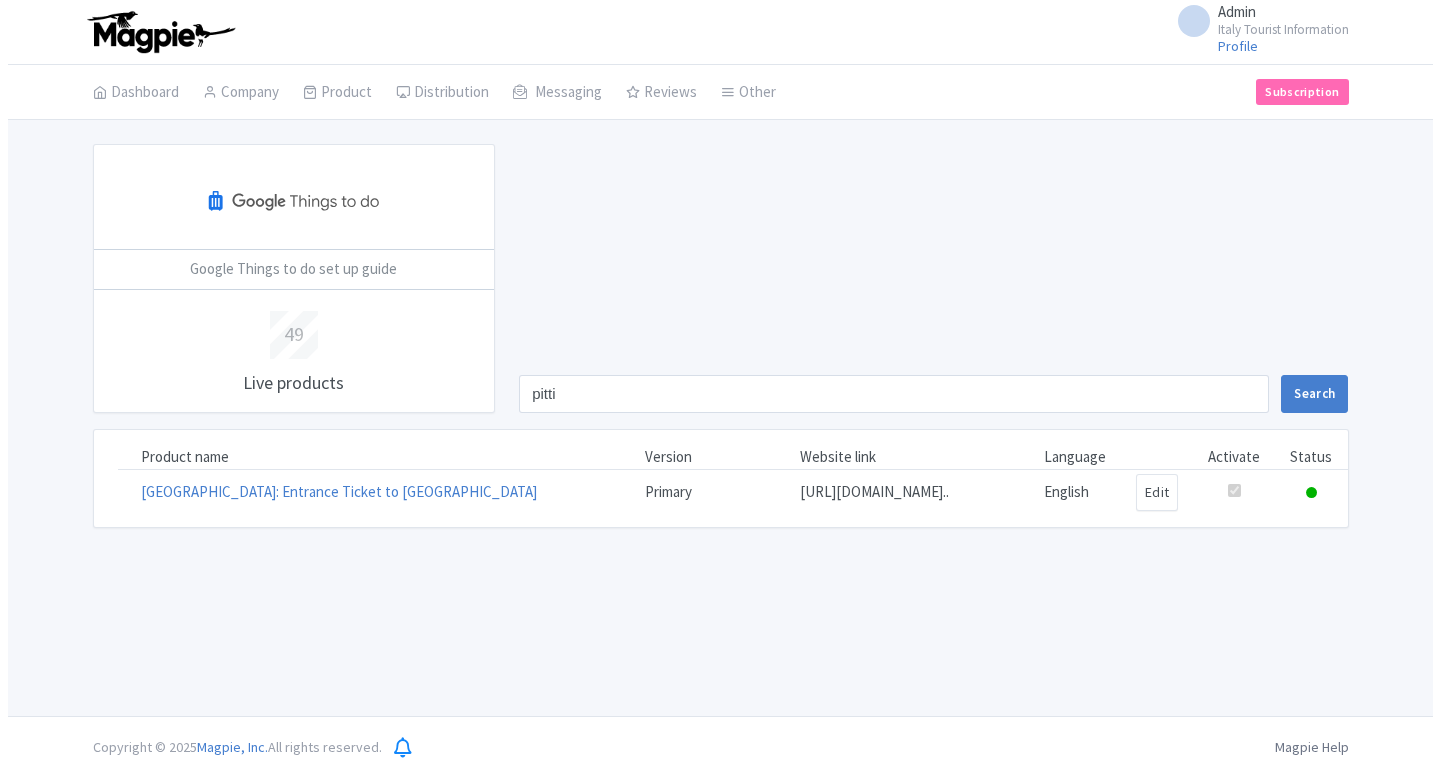 scroll, scrollTop: 0, scrollLeft: 0, axis: both 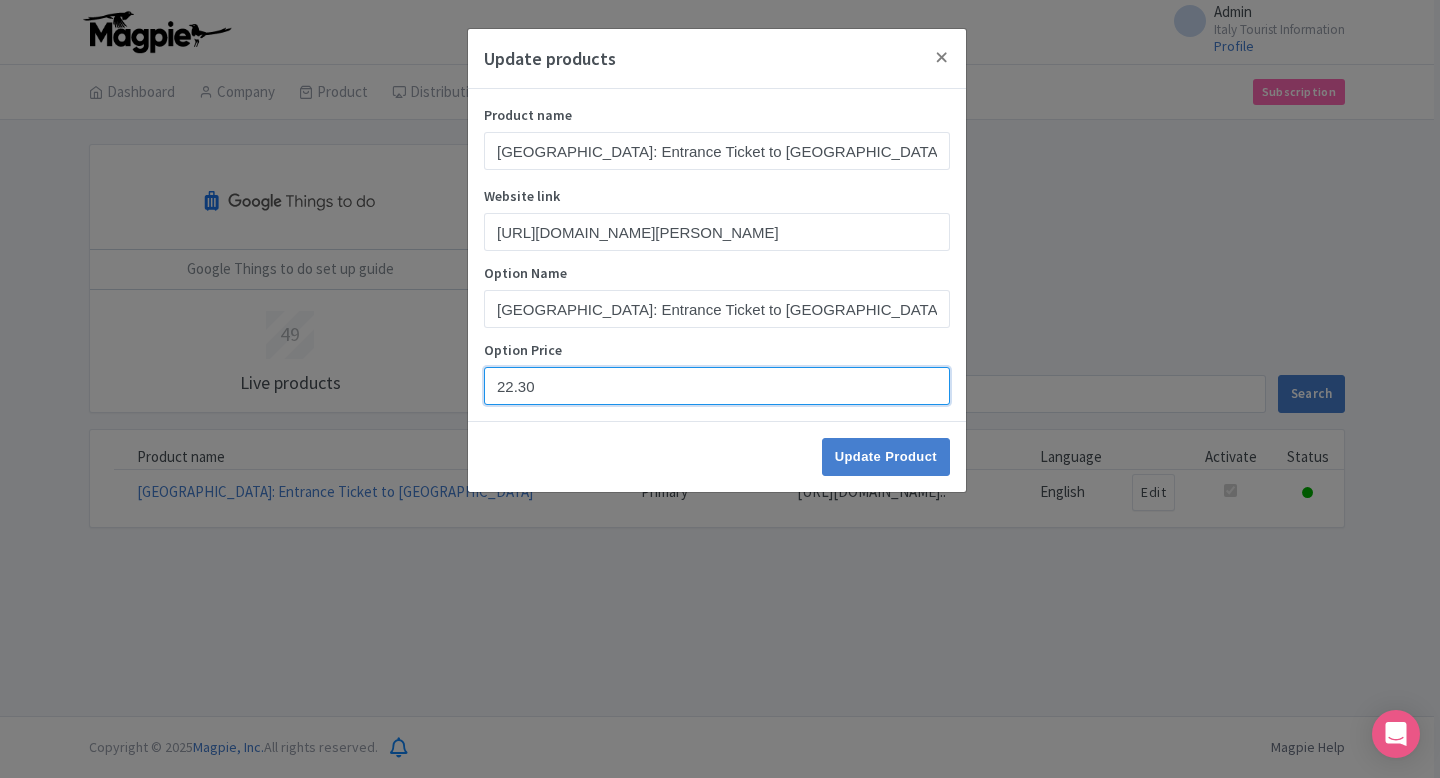 drag, startPoint x: 540, startPoint y: 388, endPoint x: 373, endPoint y: 388, distance: 167 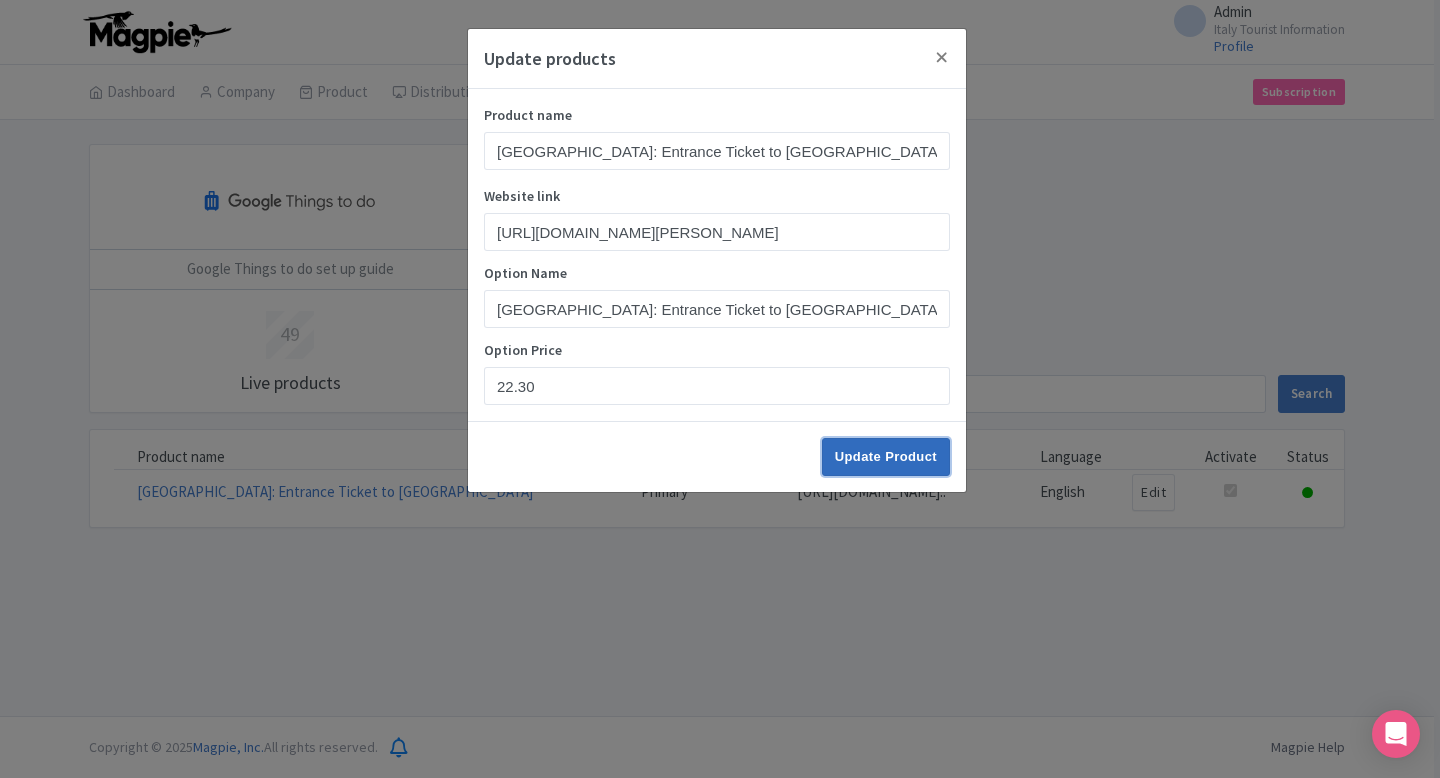 click on "Update Product" at bounding box center [886, 457] 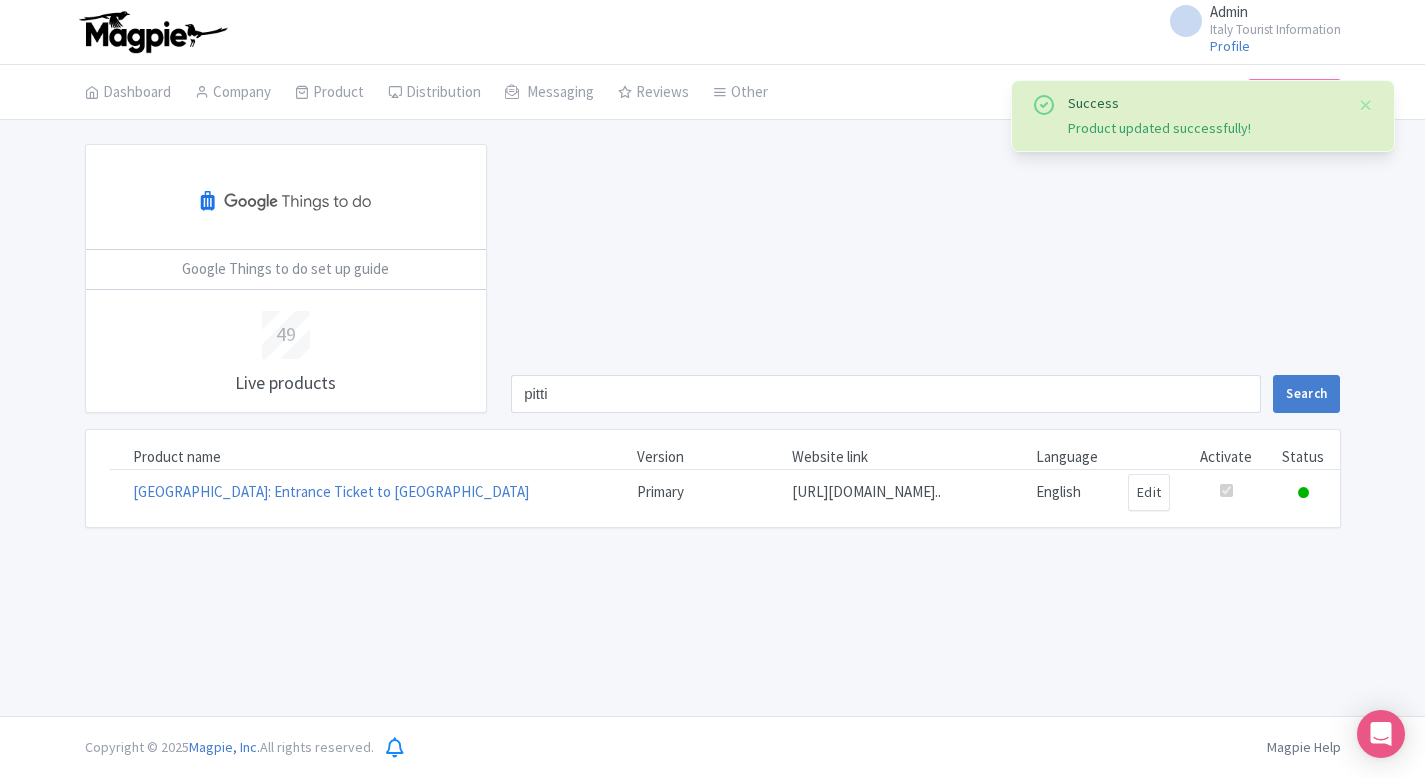 scroll, scrollTop: 0, scrollLeft: 0, axis: both 